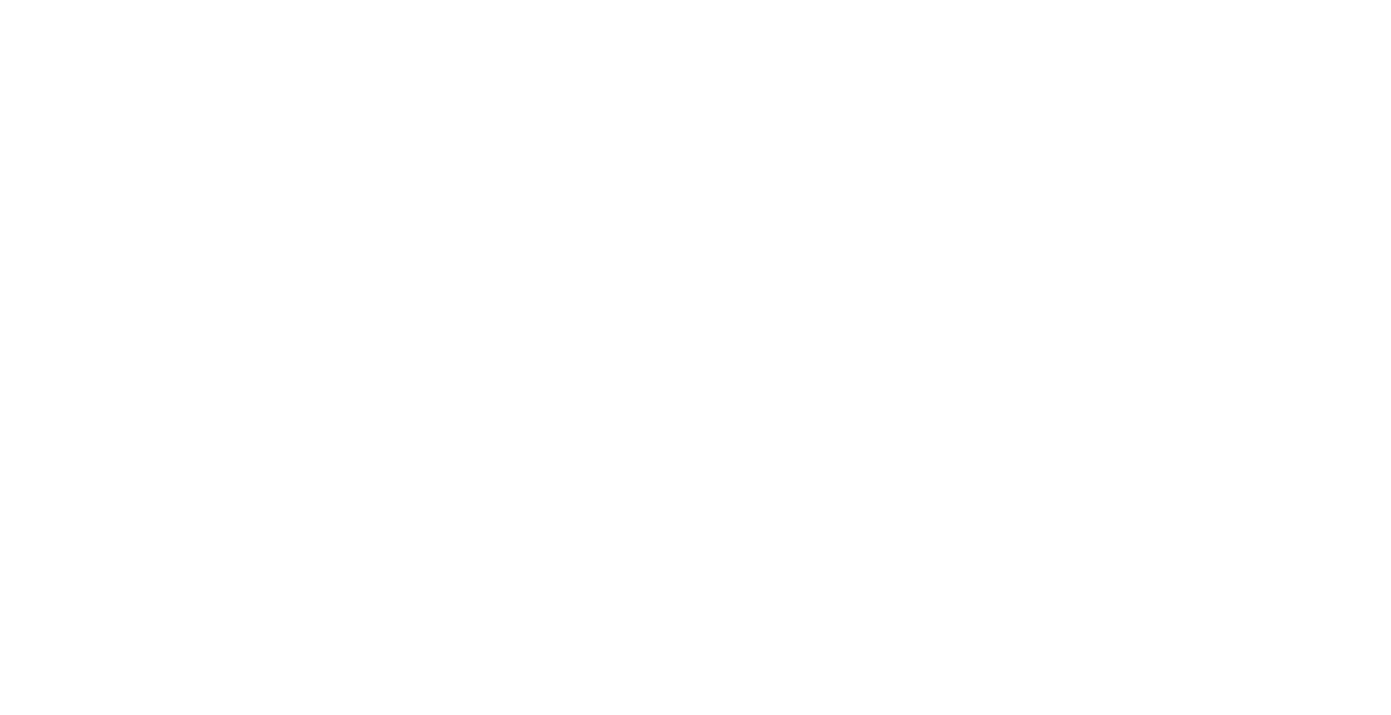 scroll, scrollTop: 0, scrollLeft: 0, axis: both 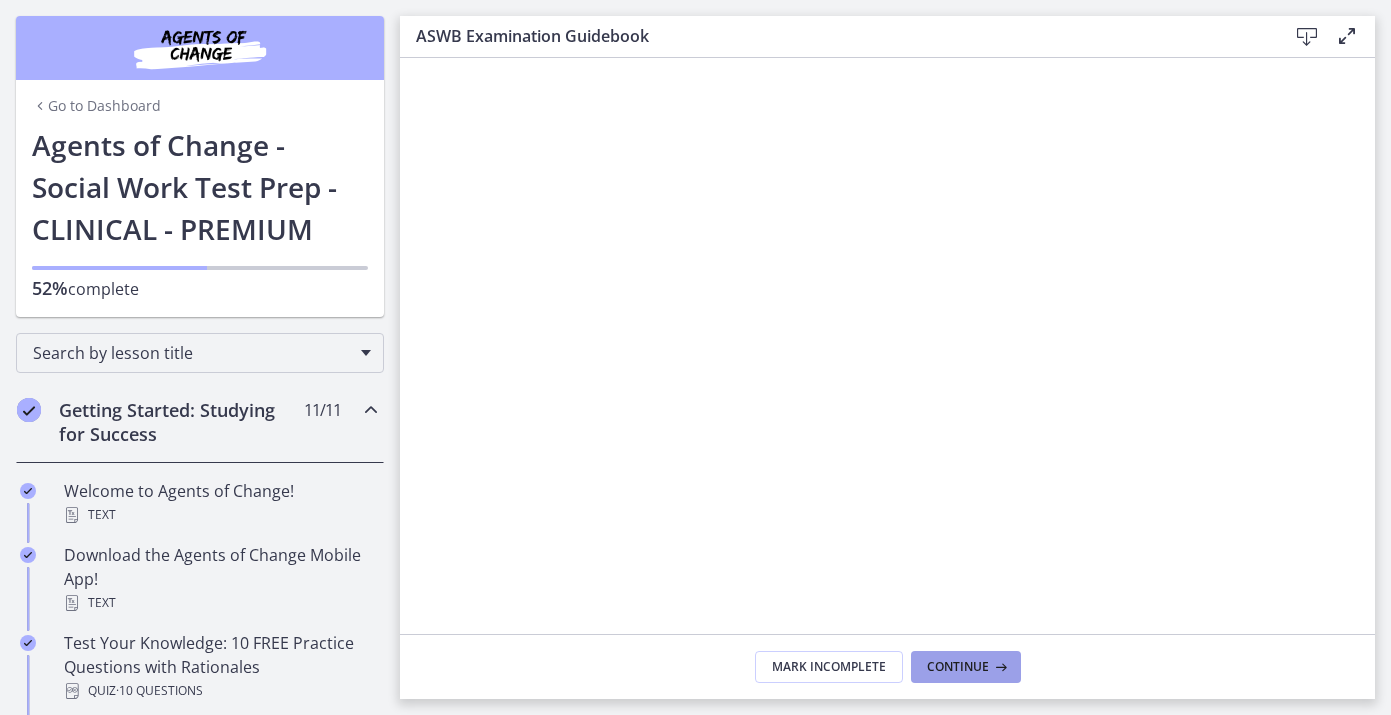 click on "Continue" at bounding box center [966, 667] 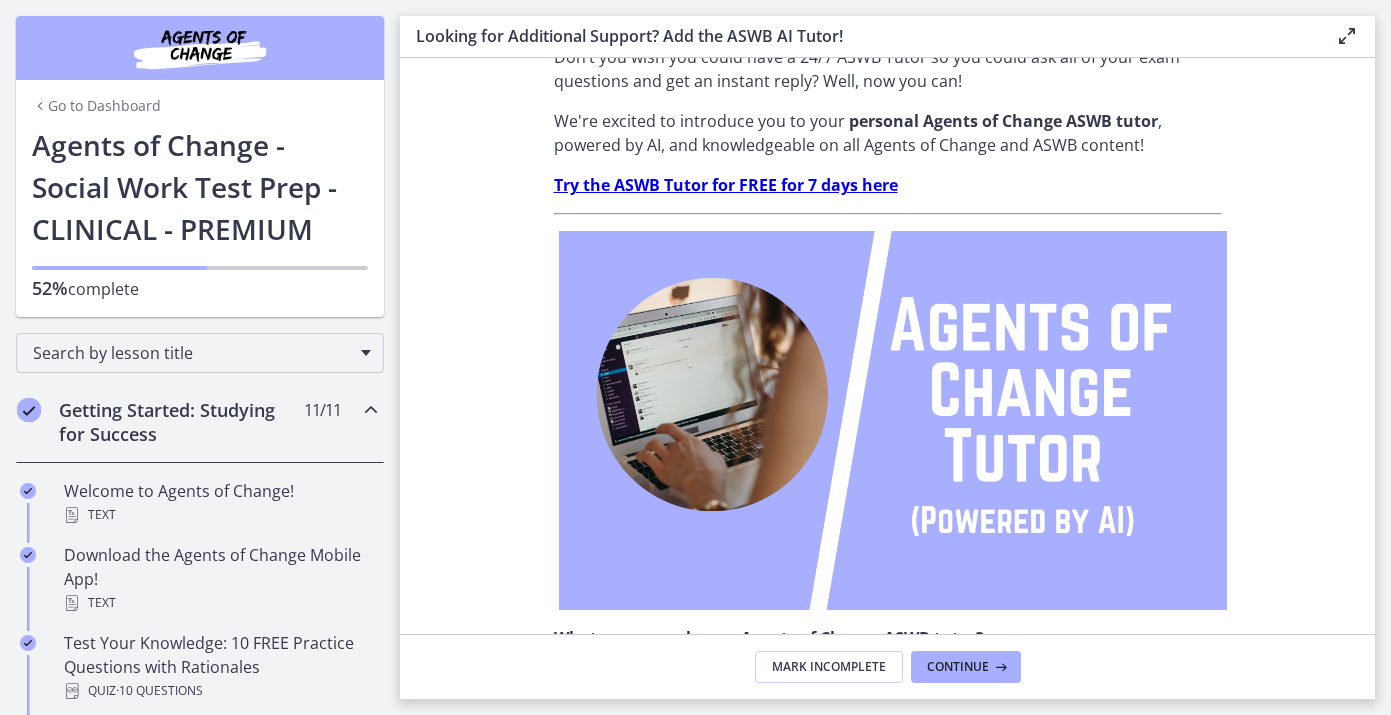 scroll, scrollTop: 70, scrollLeft: 0, axis: vertical 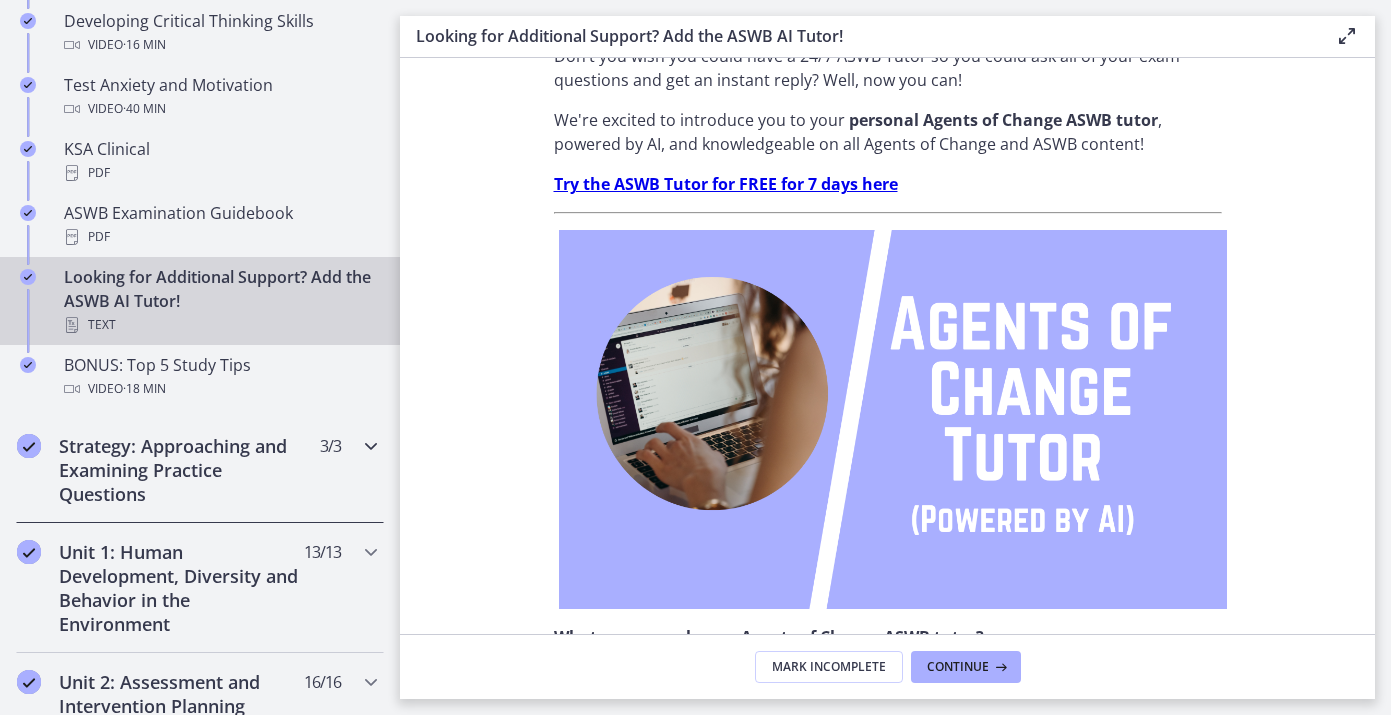 click on "Strategy: Approaching and Examining Practice Questions" at bounding box center [181, 470] 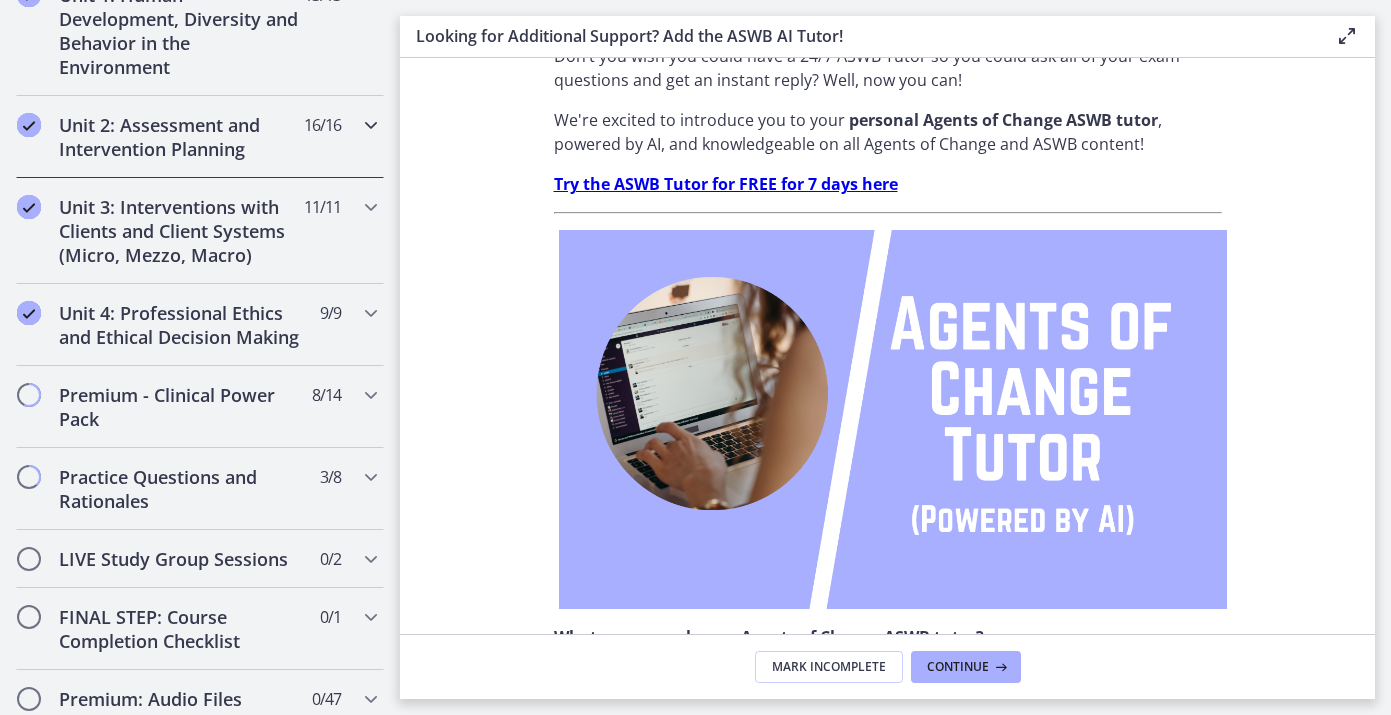 scroll, scrollTop: 0, scrollLeft: 0, axis: both 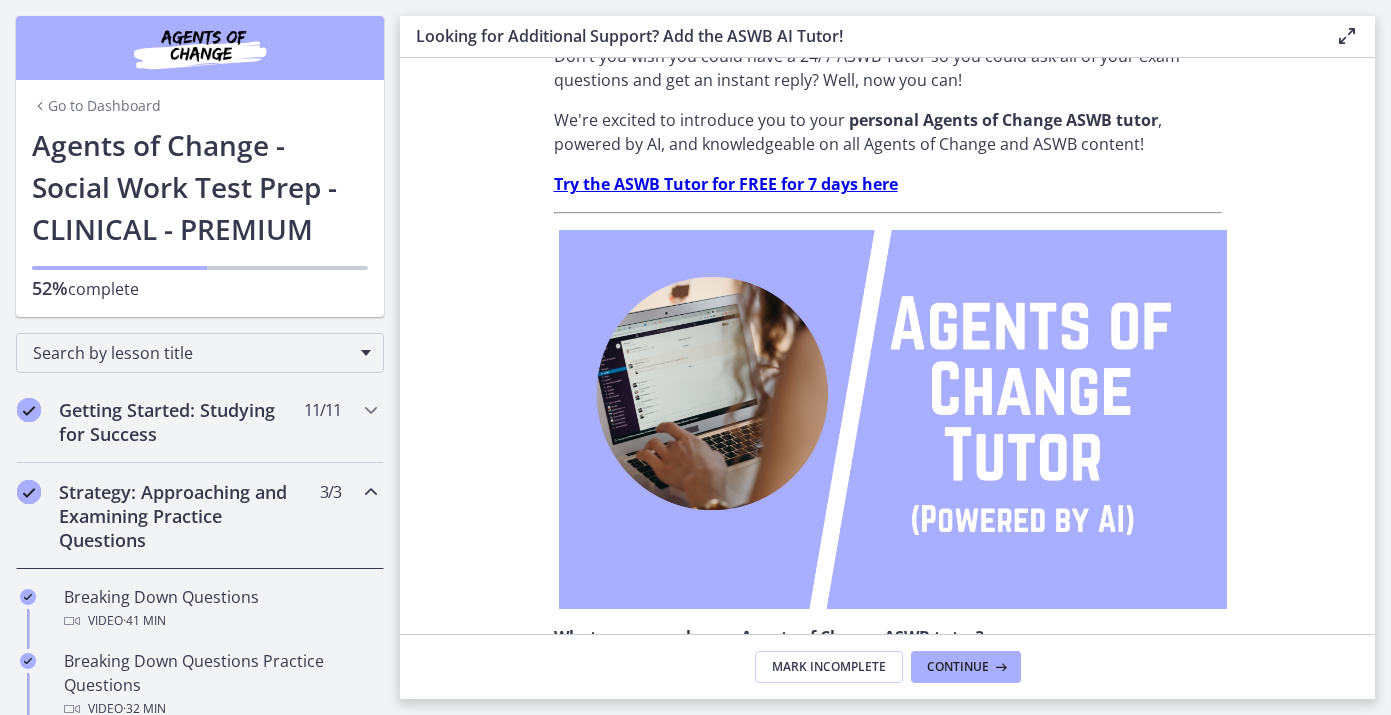 click on "Go to Dashboard" at bounding box center [200, 102] 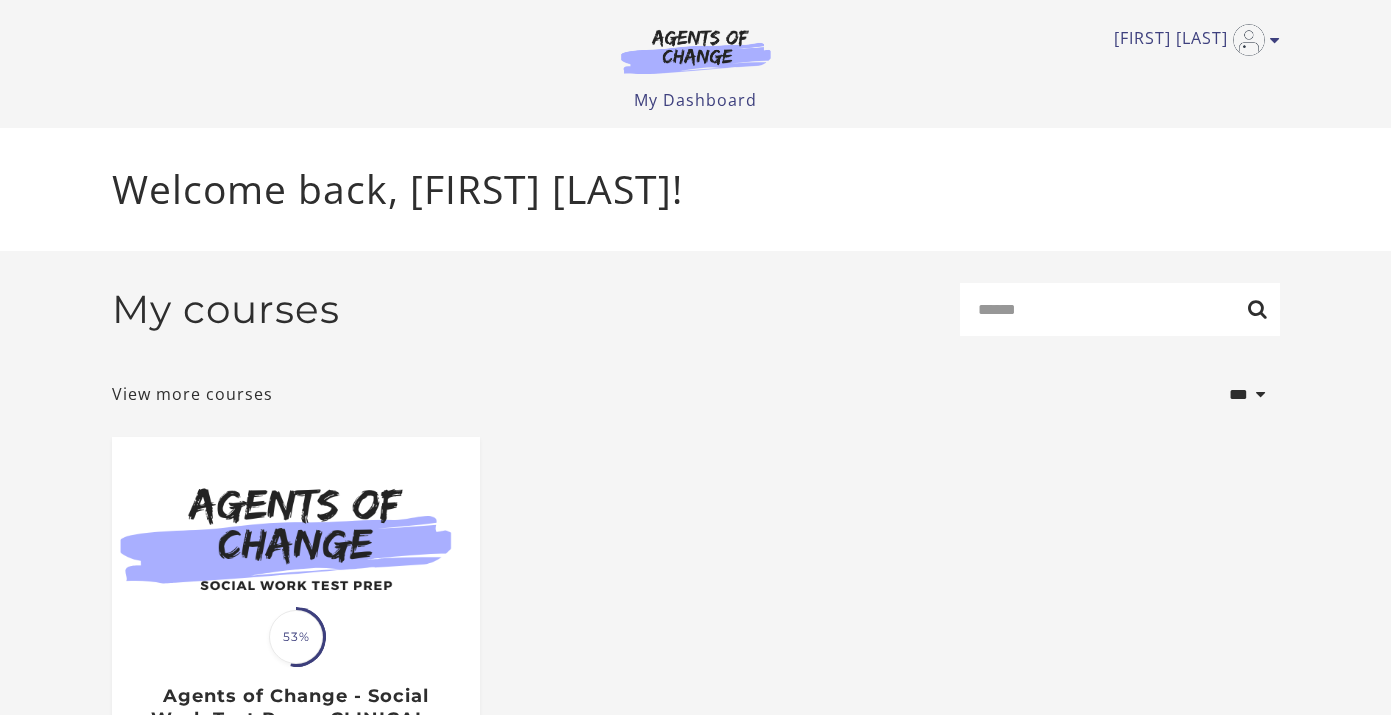 scroll, scrollTop: 0, scrollLeft: 0, axis: both 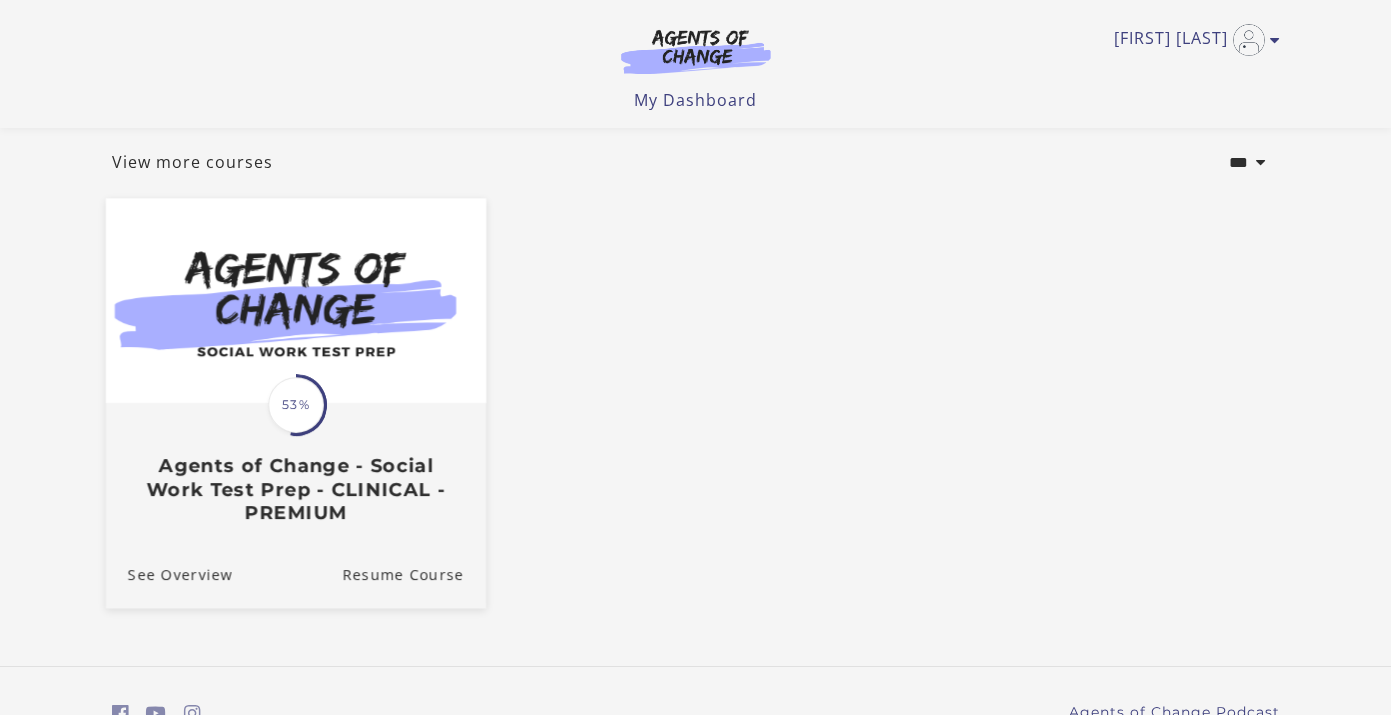 click on "53%" at bounding box center (296, 405) 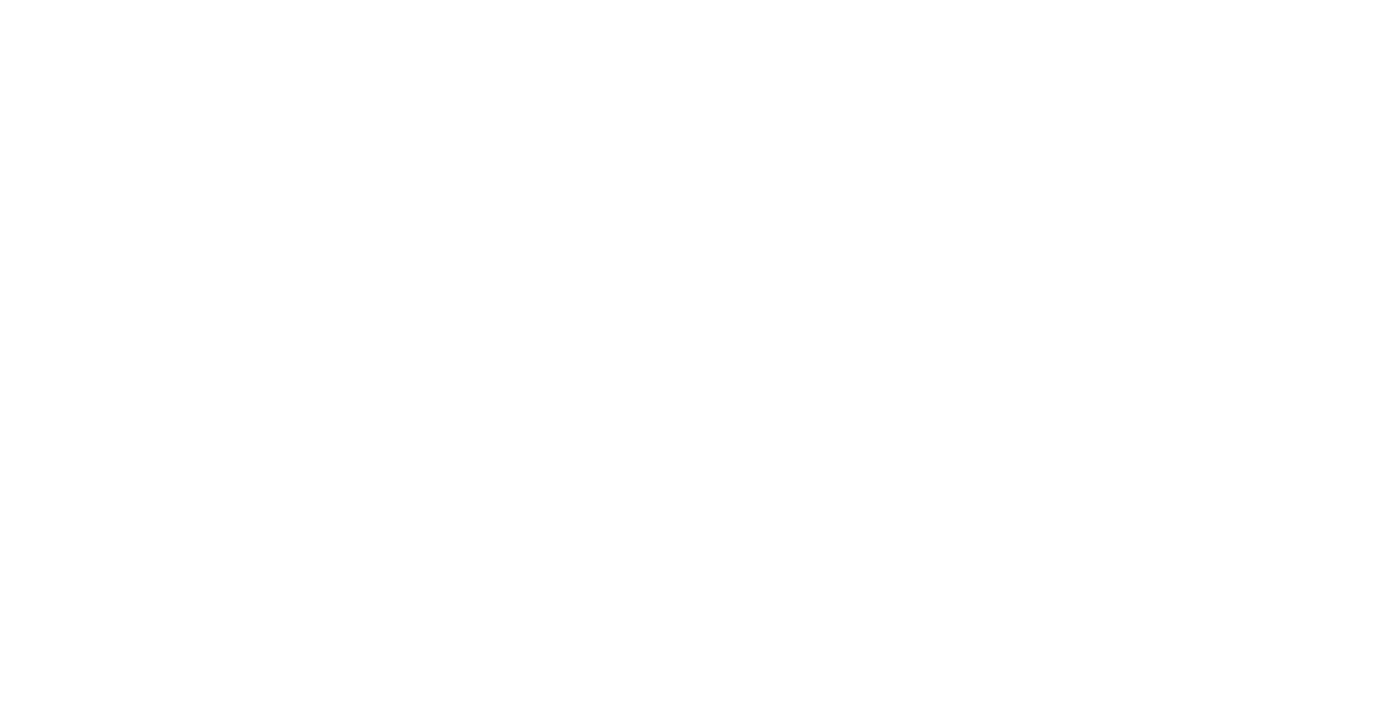 scroll, scrollTop: 0, scrollLeft: 0, axis: both 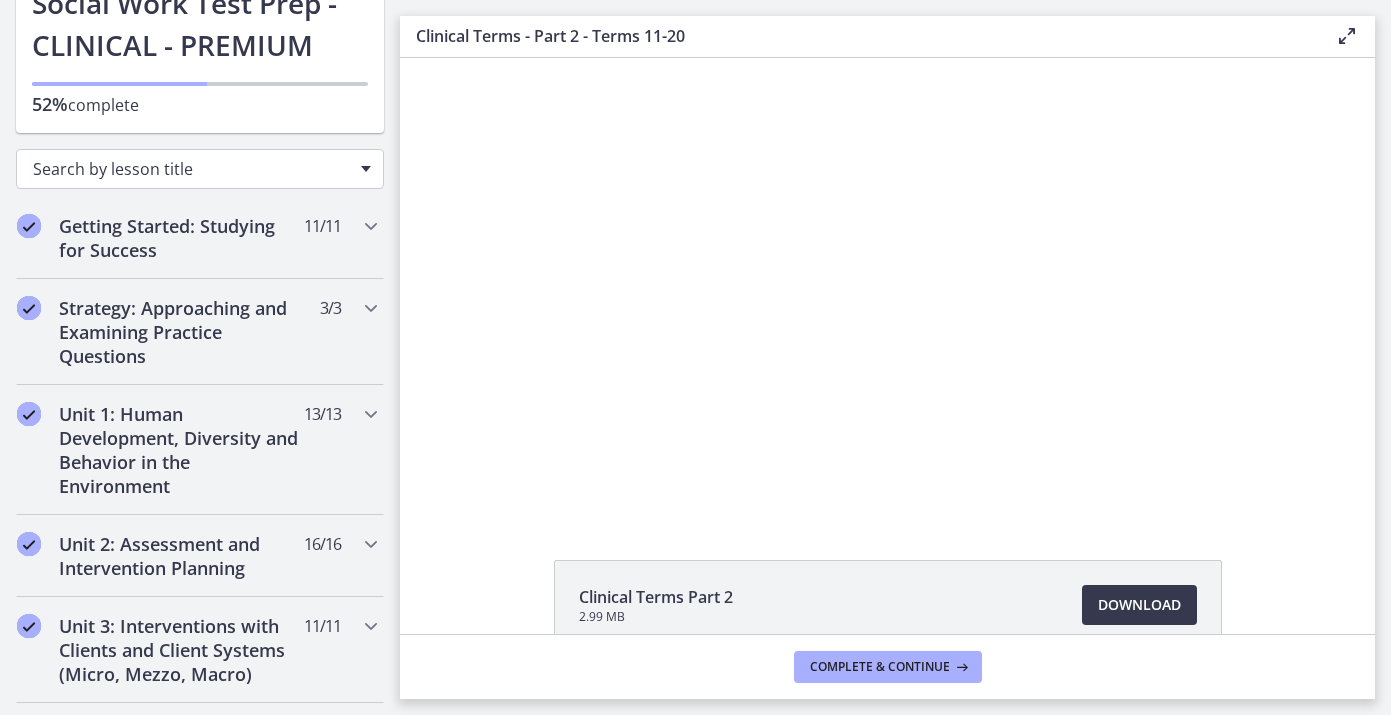 click on "Search by lesson title" at bounding box center (192, 169) 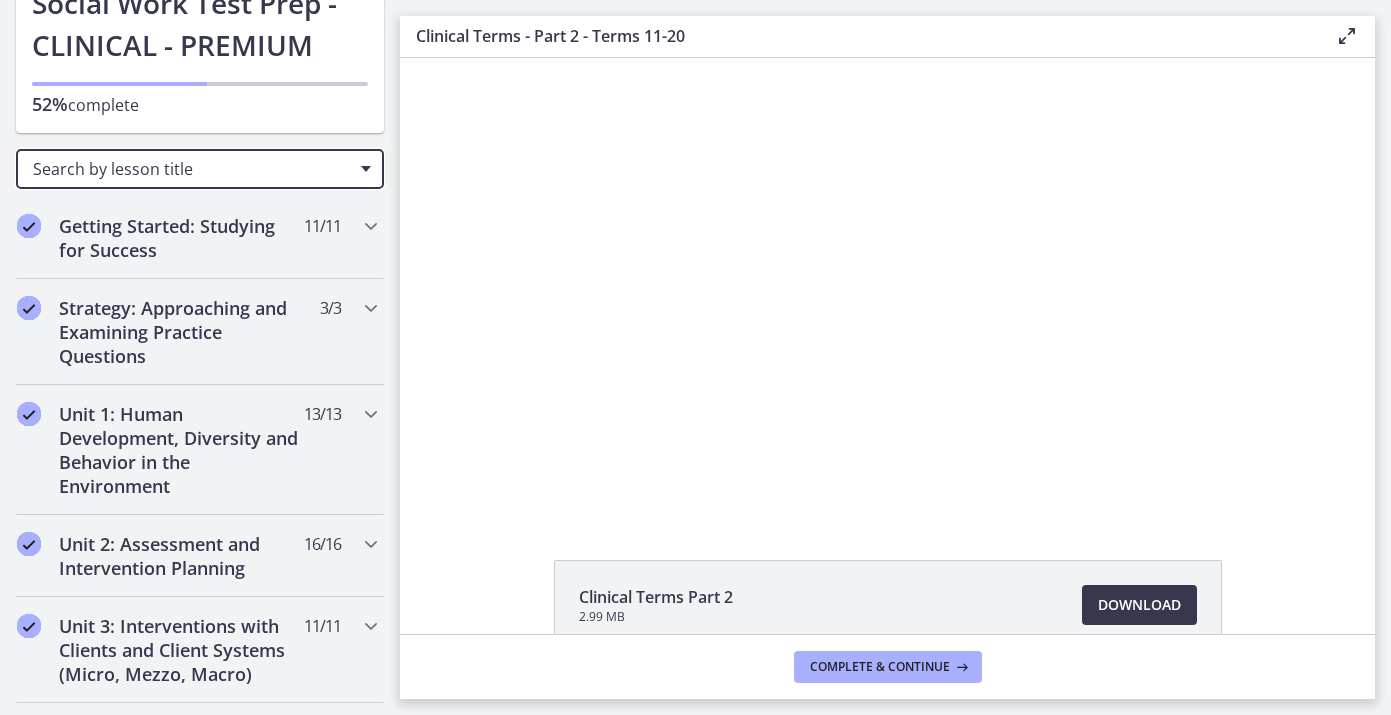 click on "Search by lesson title" at bounding box center [192, 169] 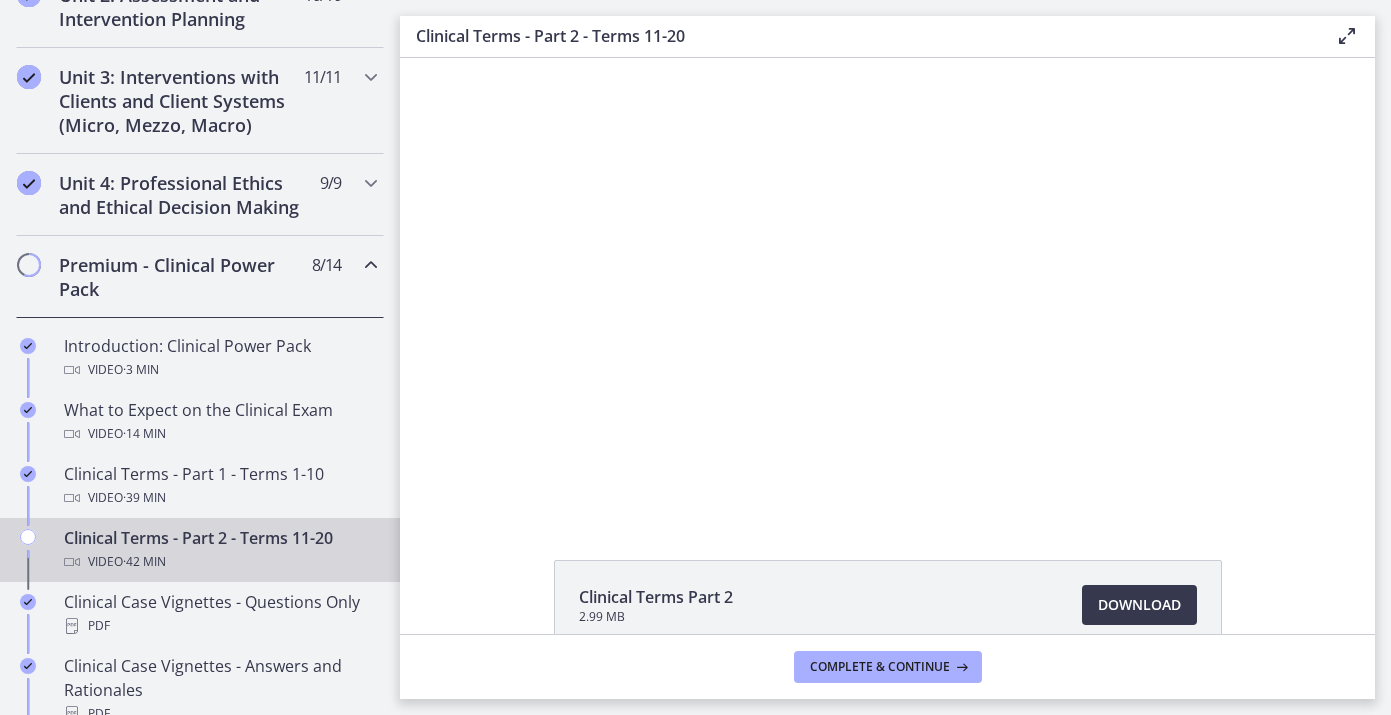 scroll, scrollTop: 751, scrollLeft: 0, axis: vertical 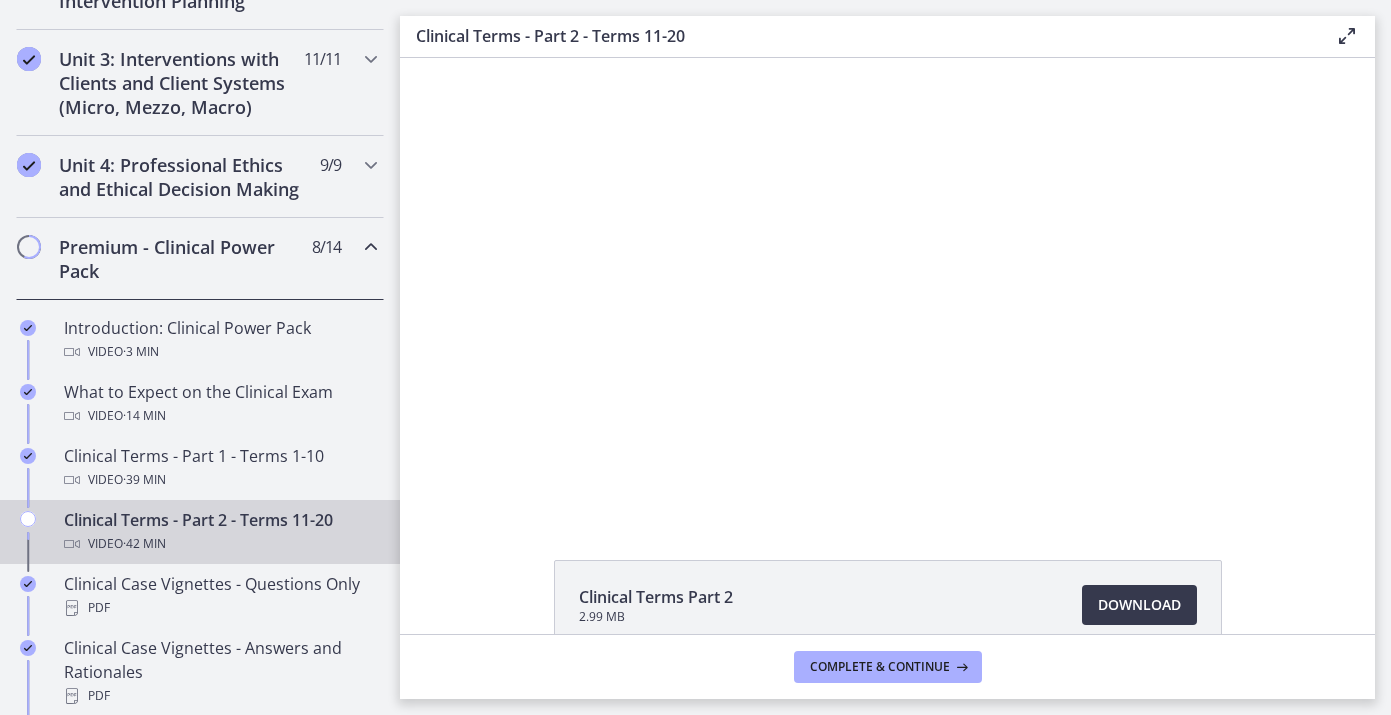click on "8  /  14
Completed" at bounding box center [326, 247] 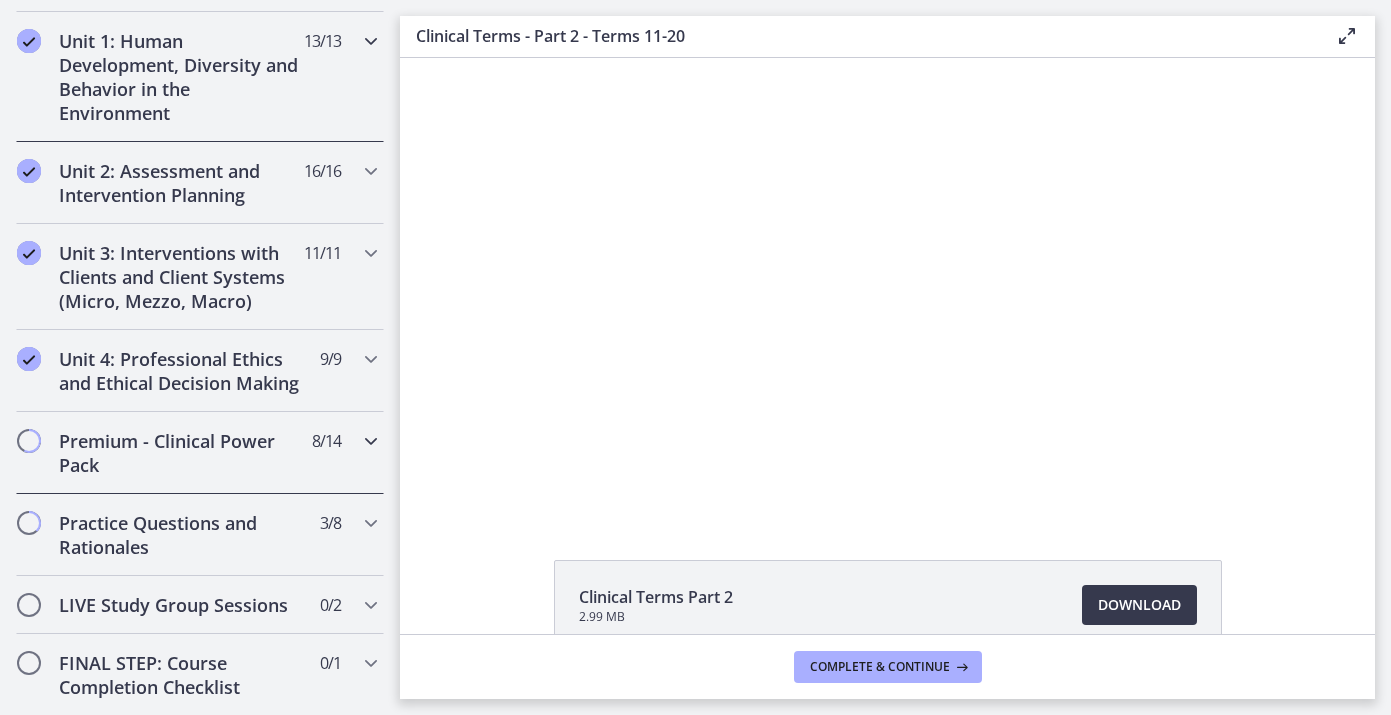 scroll, scrollTop: 559, scrollLeft: 0, axis: vertical 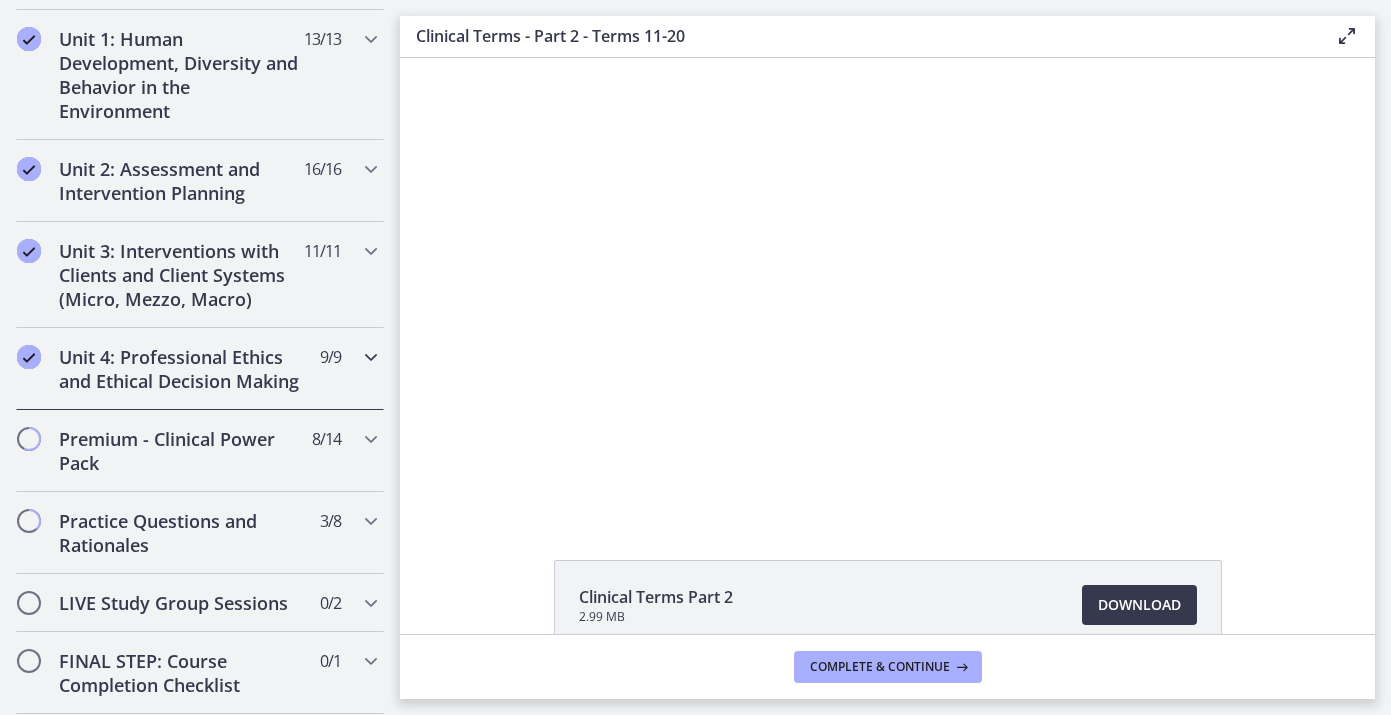 click at bounding box center [371, 357] 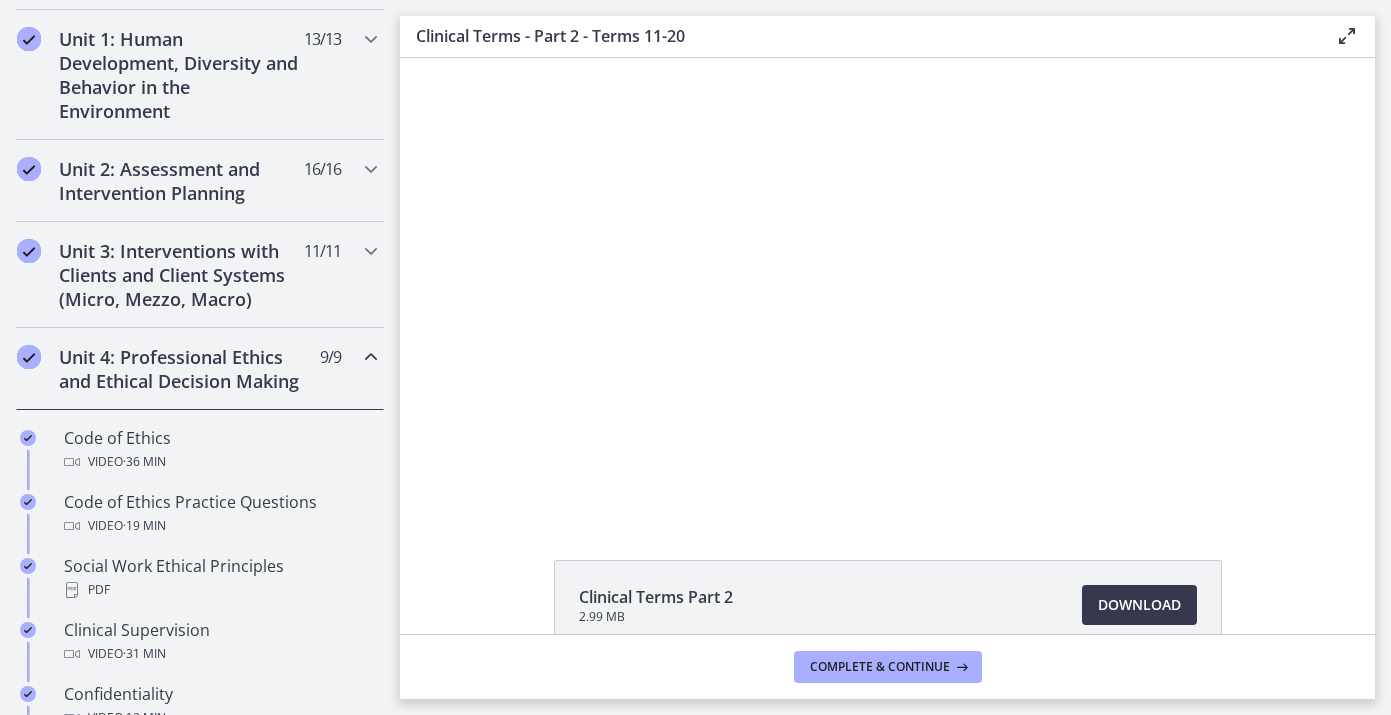 click at bounding box center (371, 357) 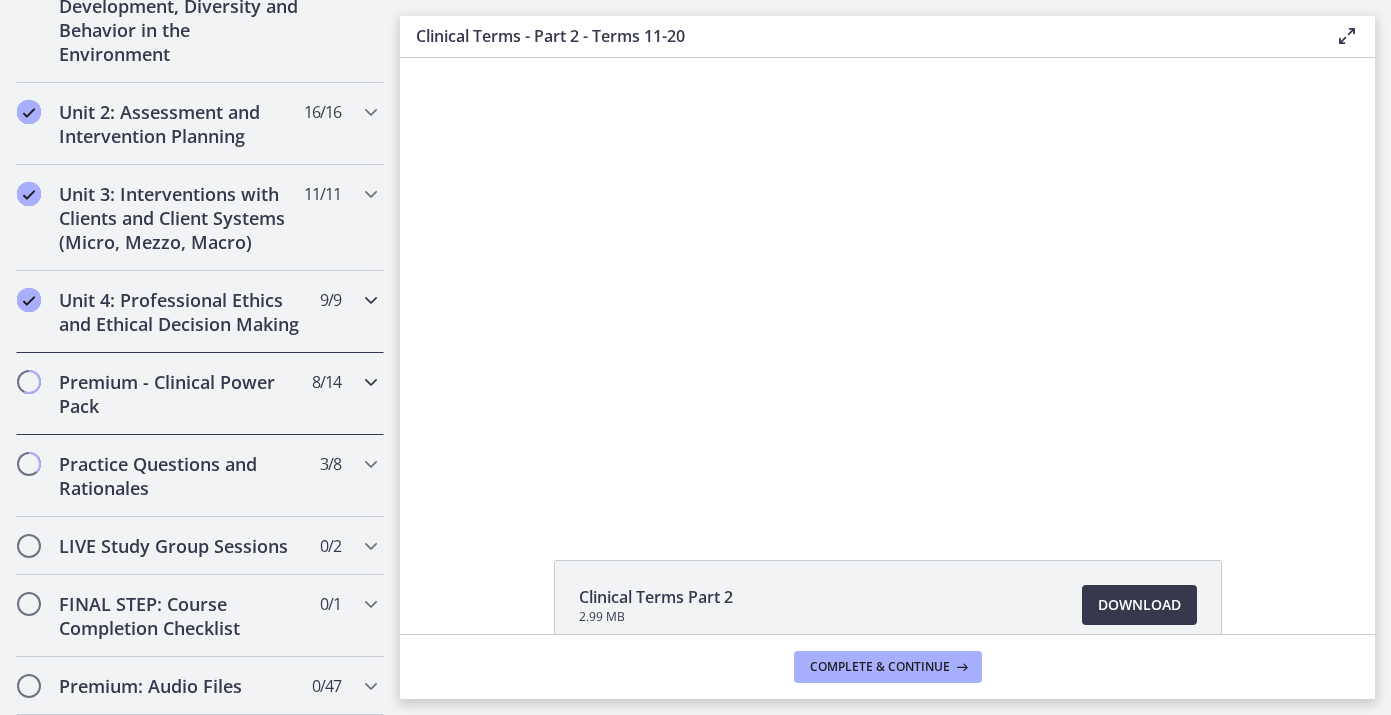 scroll, scrollTop: 617, scrollLeft: 0, axis: vertical 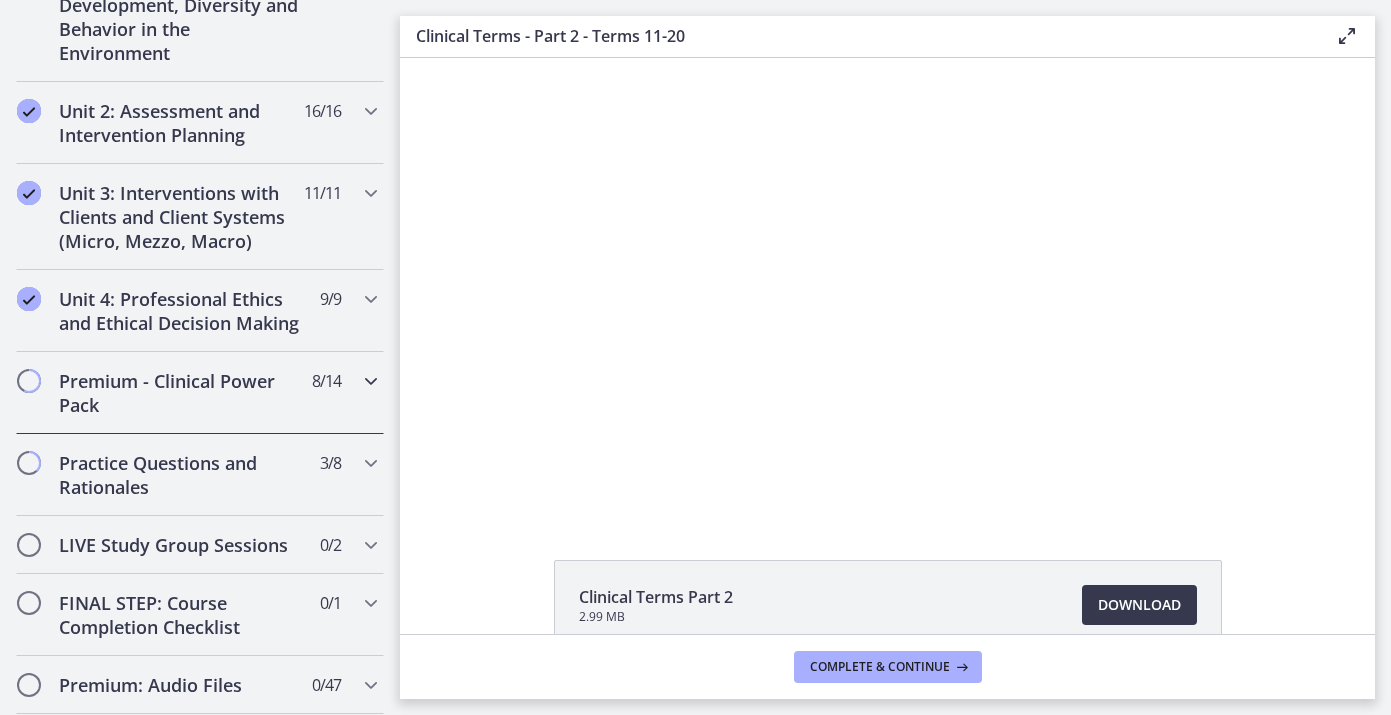 click at bounding box center [371, 381] 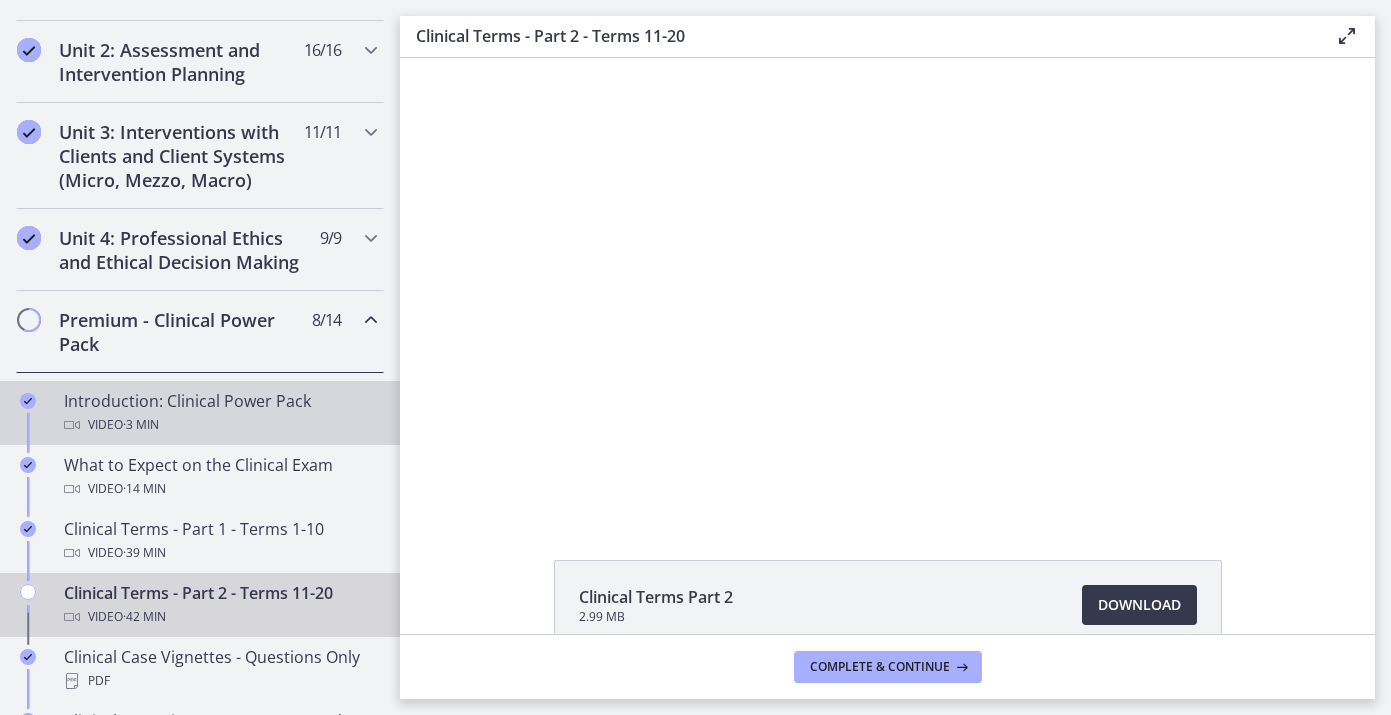 scroll, scrollTop: 680, scrollLeft: 0, axis: vertical 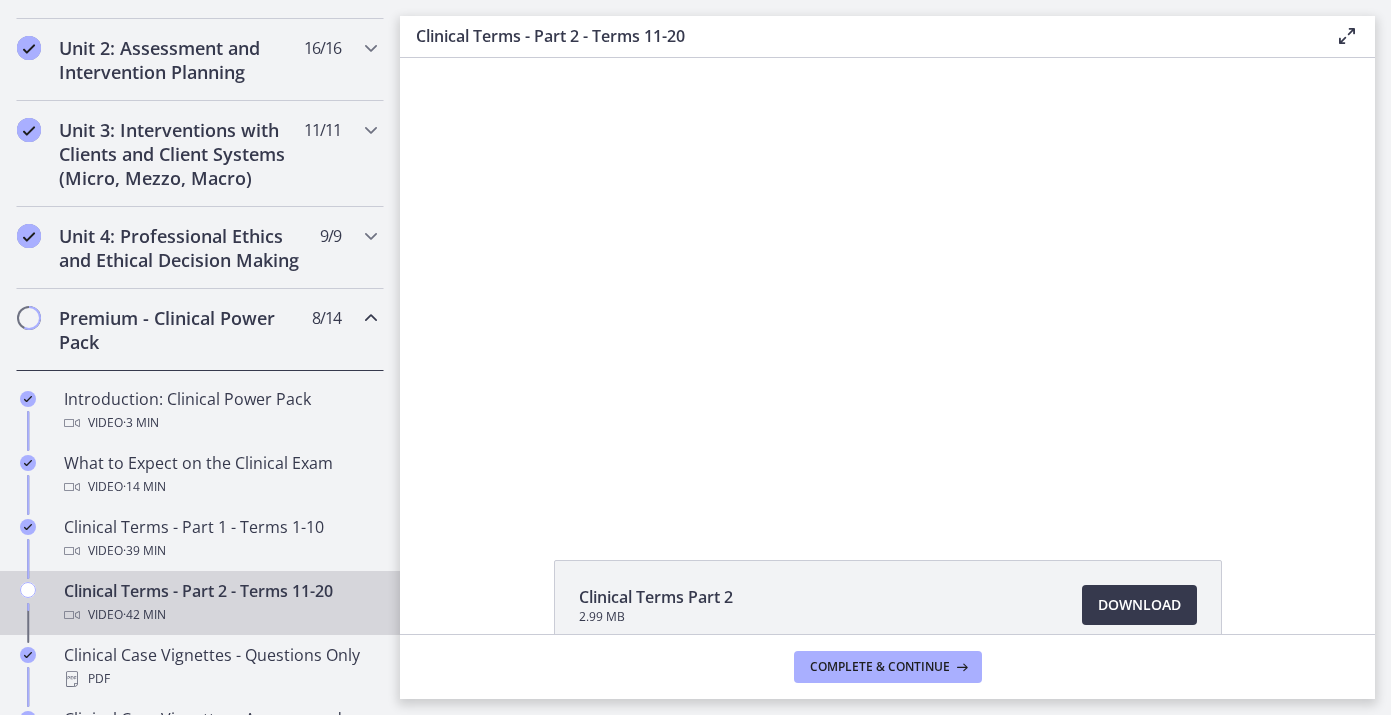 click on "Premium - Clinical Power Pack
8  /  14
Completed" at bounding box center (200, 330) 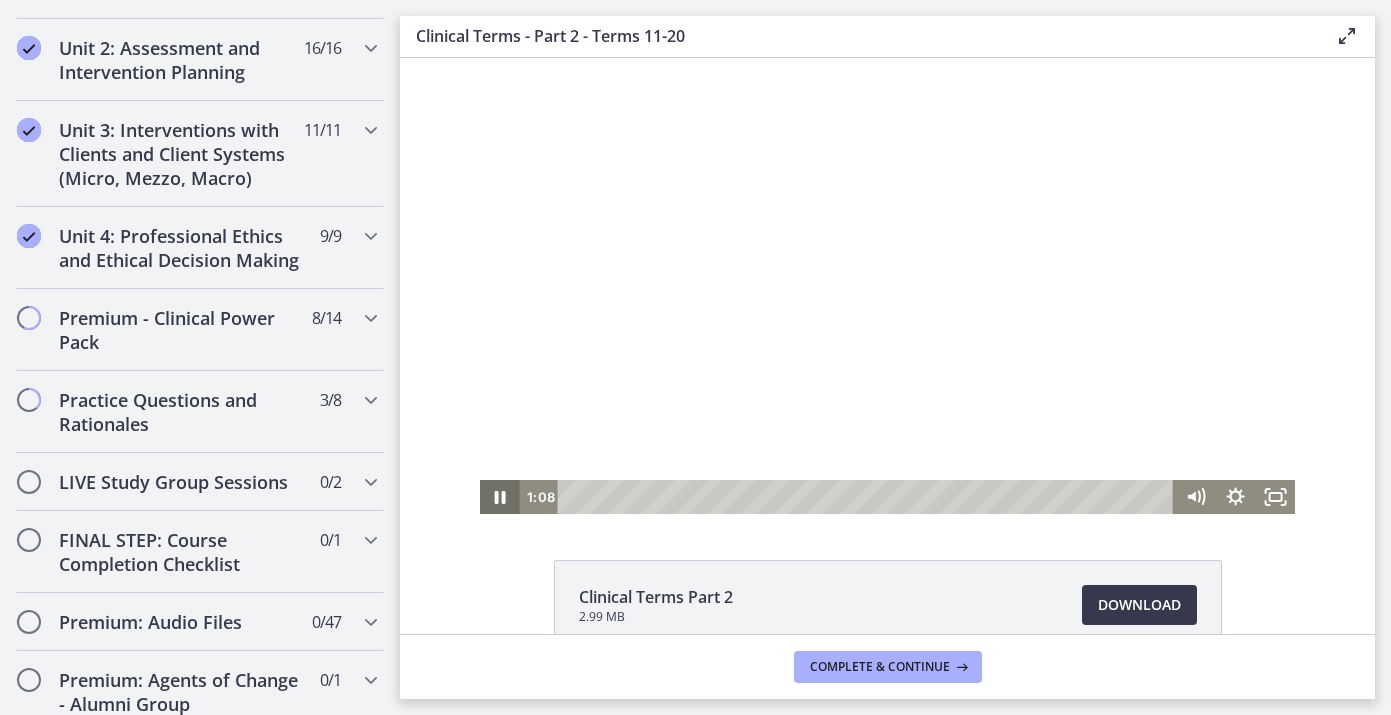 click 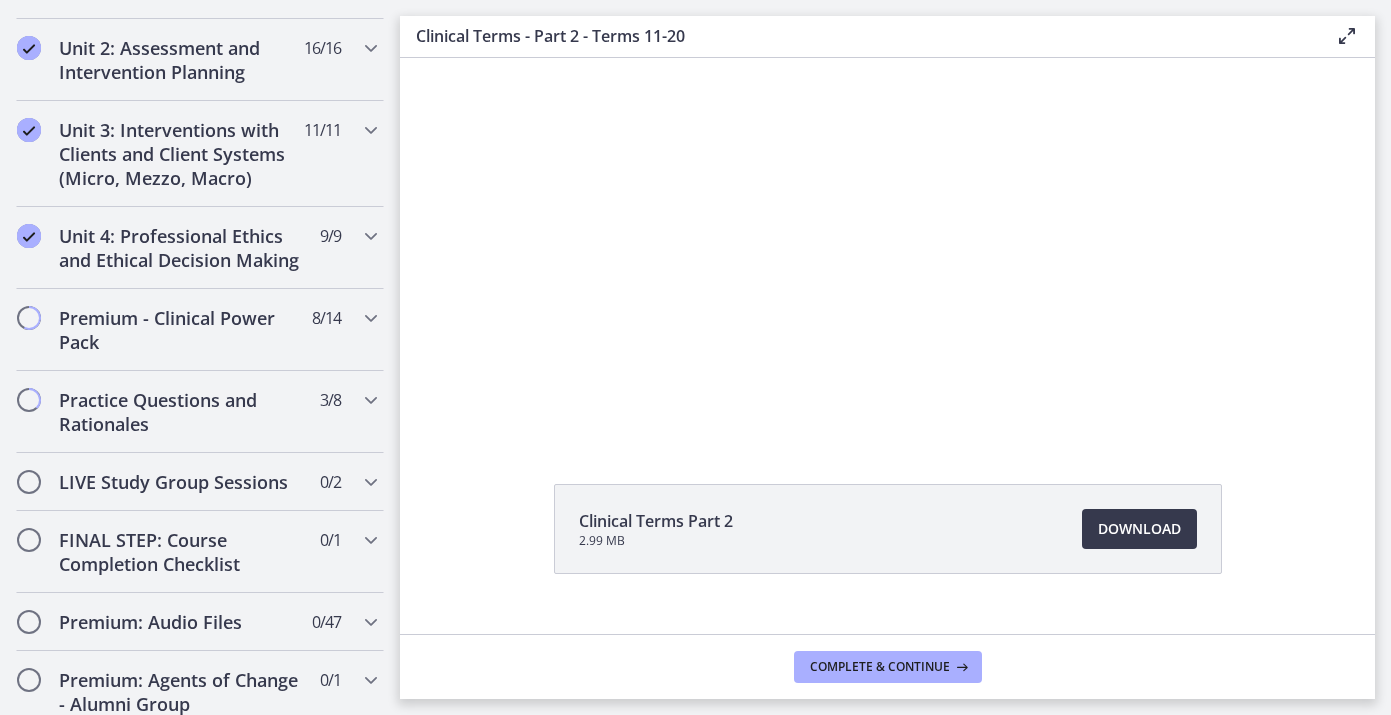 scroll, scrollTop: 112, scrollLeft: 0, axis: vertical 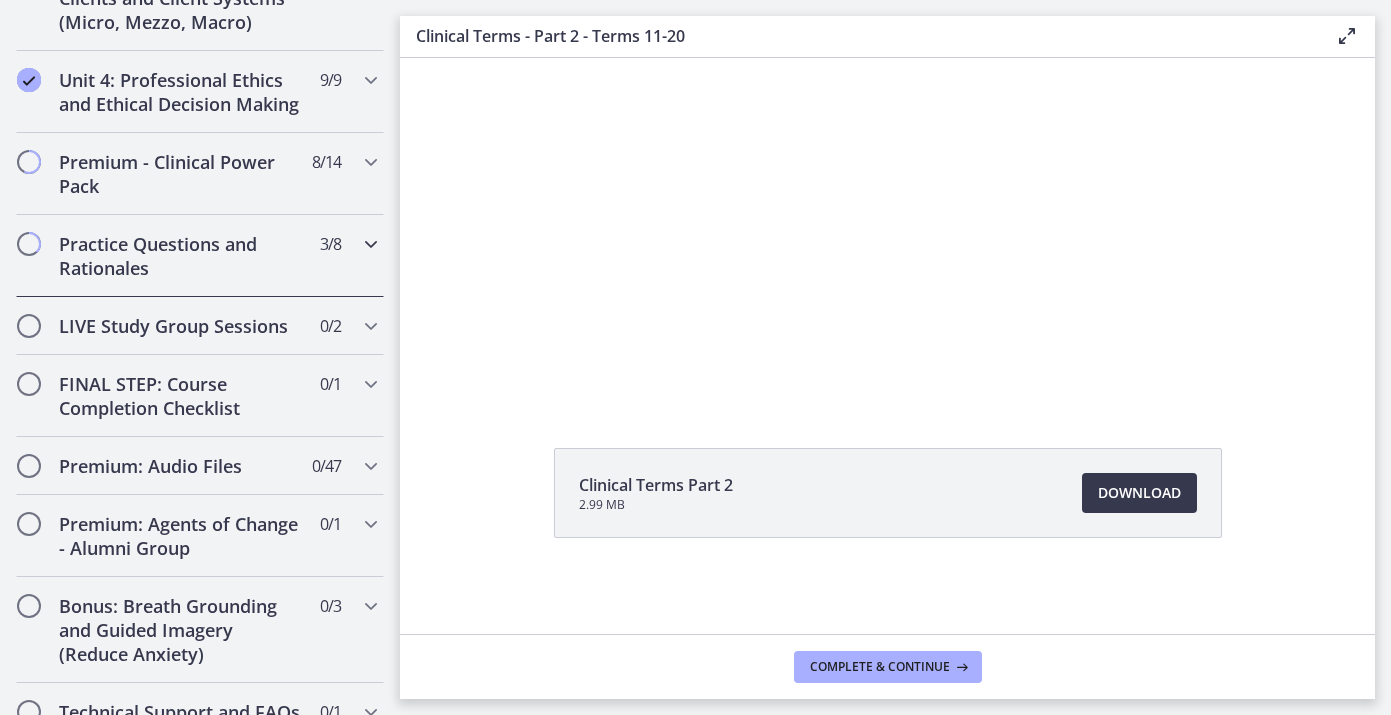 click at bounding box center [371, 244] 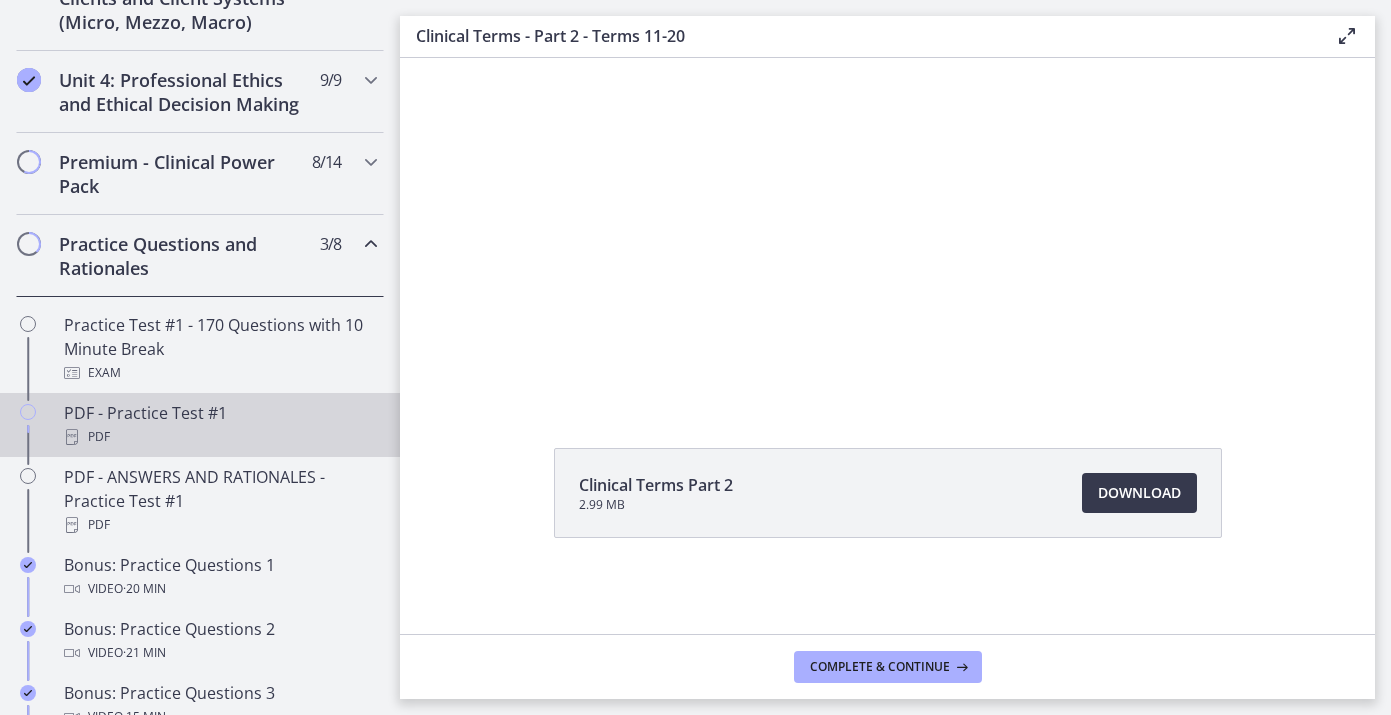 click on "PDF - Practice Test #1
PDF" at bounding box center (220, 425) 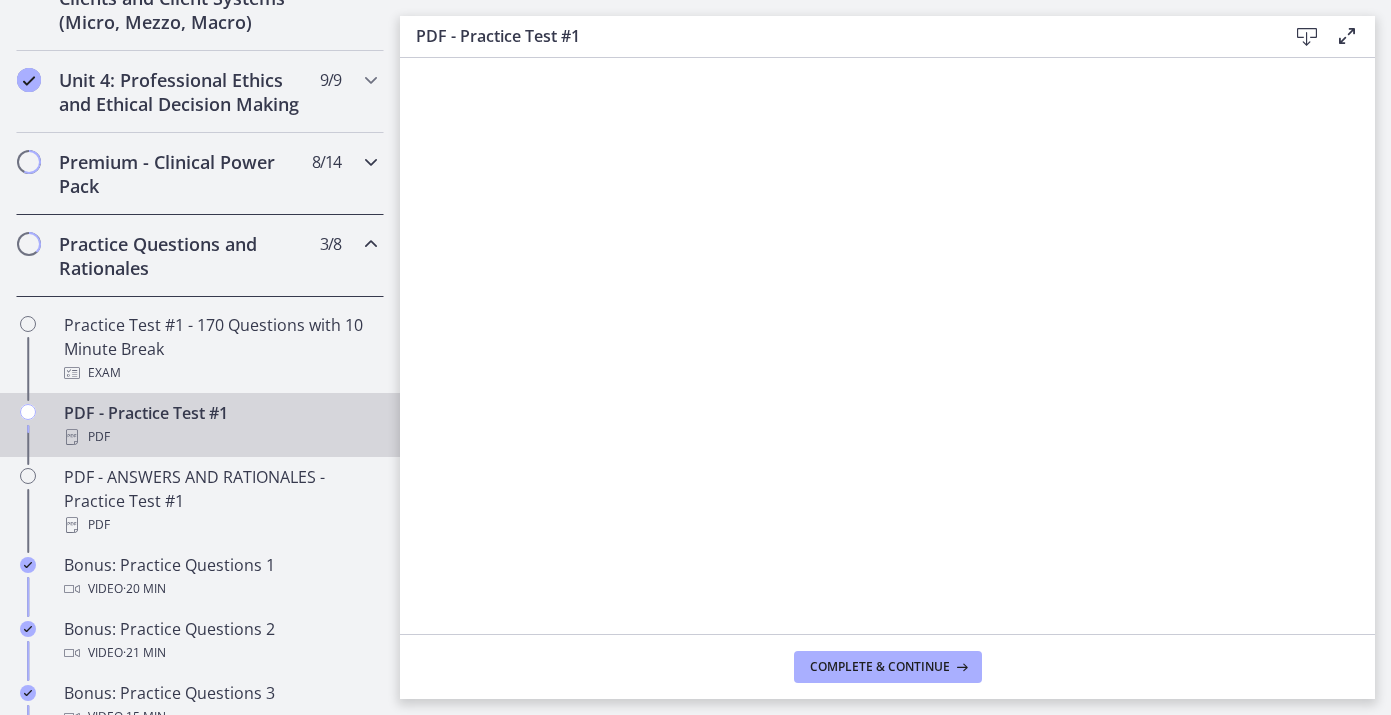 click on "Premium - Clinical Power Pack" at bounding box center (181, 174) 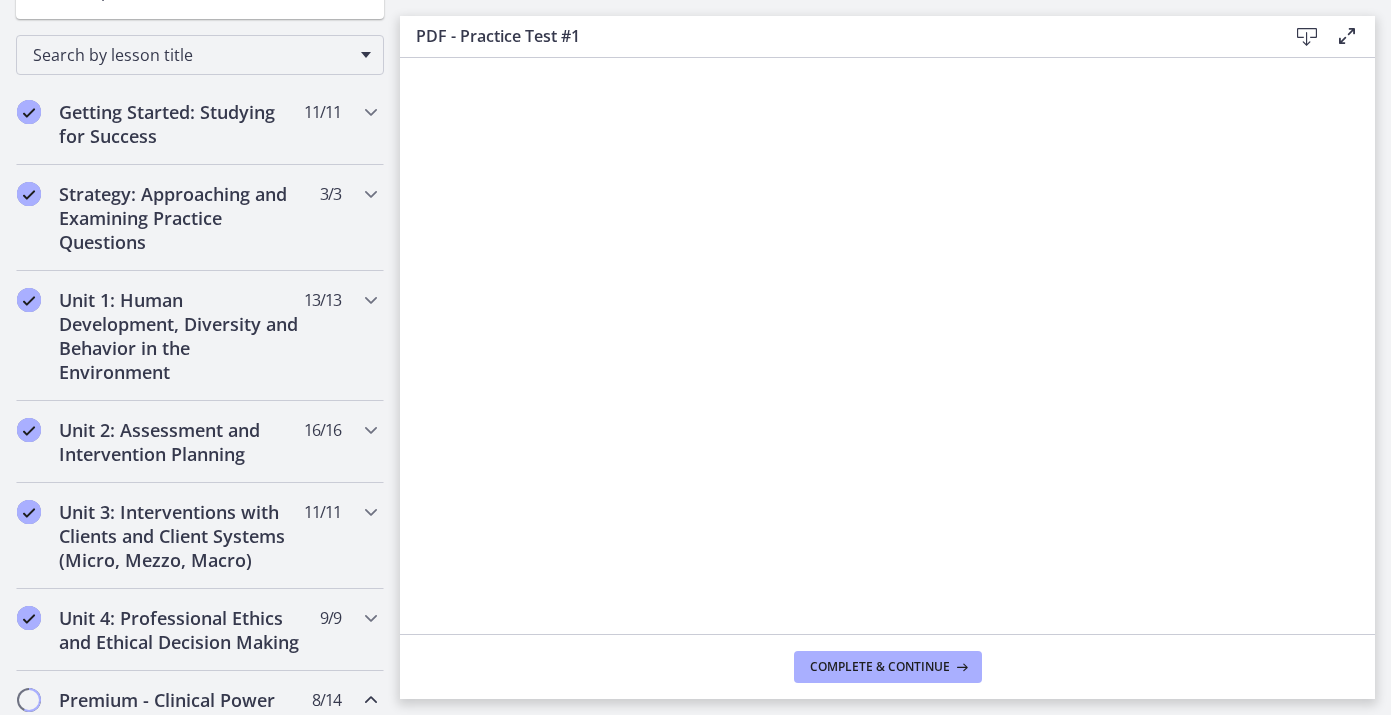 scroll, scrollTop: 302, scrollLeft: 0, axis: vertical 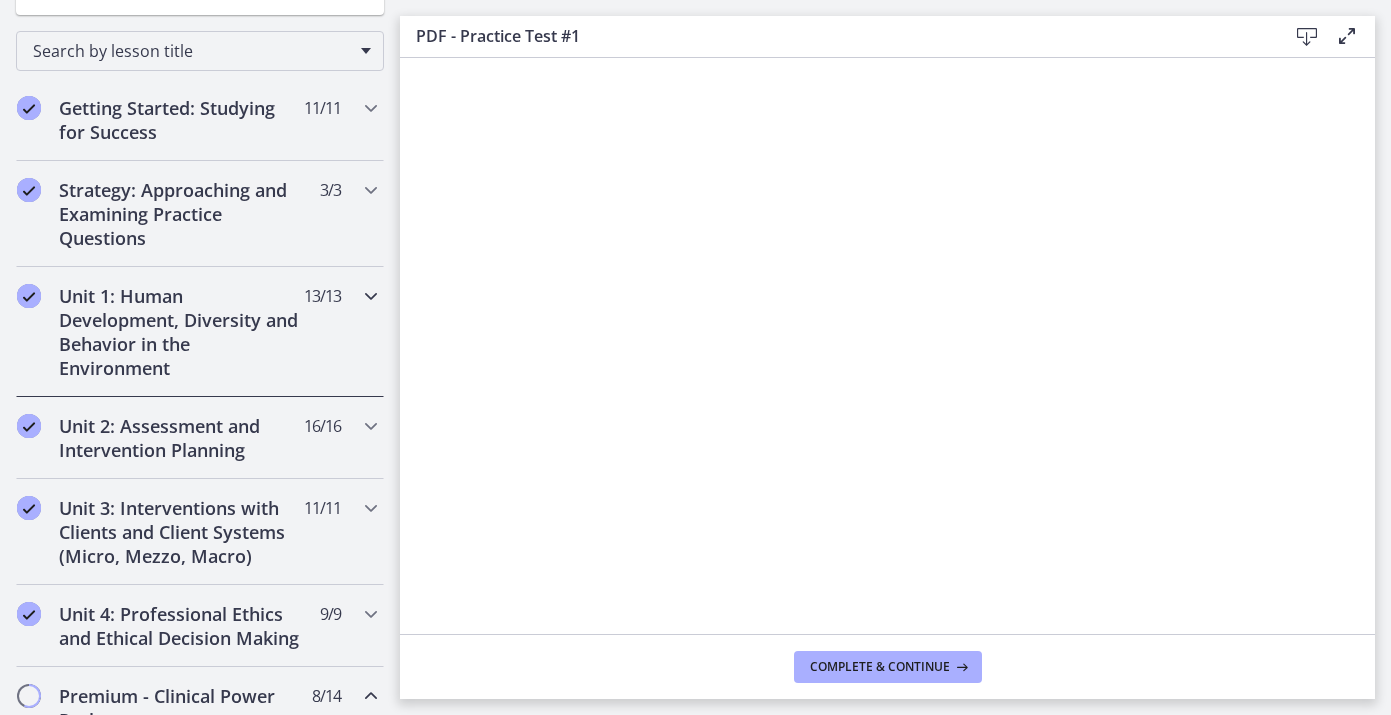 click on "Unit 1: Human Development, Diversity and Behavior in the Environment" at bounding box center (181, 332) 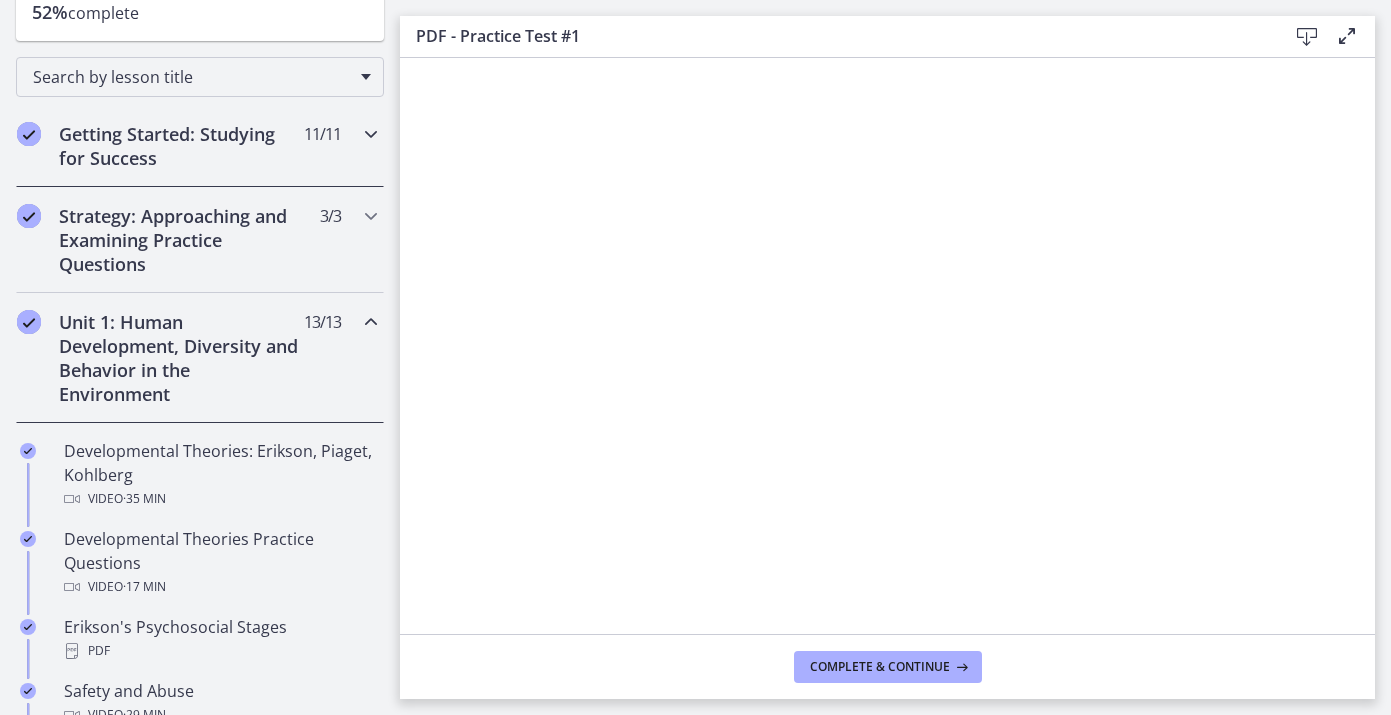 scroll, scrollTop: 0, scrollLeft: 0, axis: both 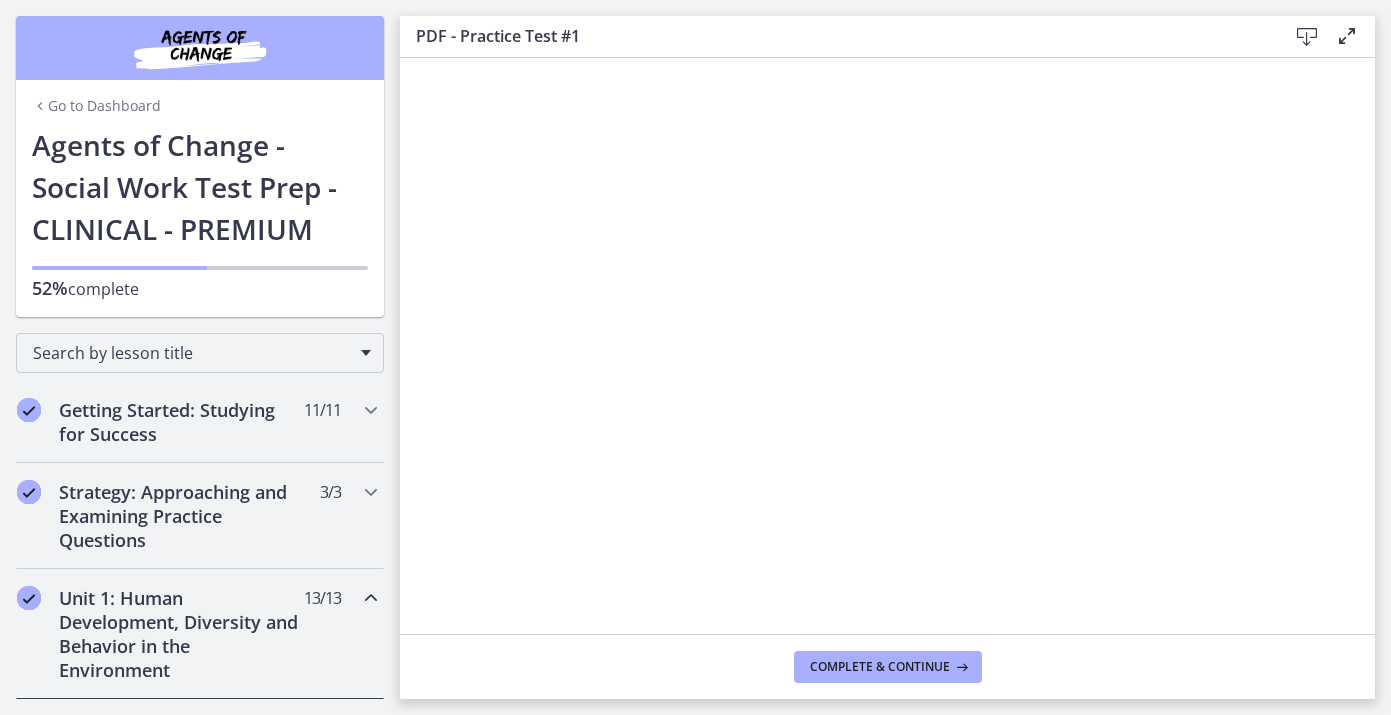 click on "Go to Dashboard" at bounding box center [96, 106] 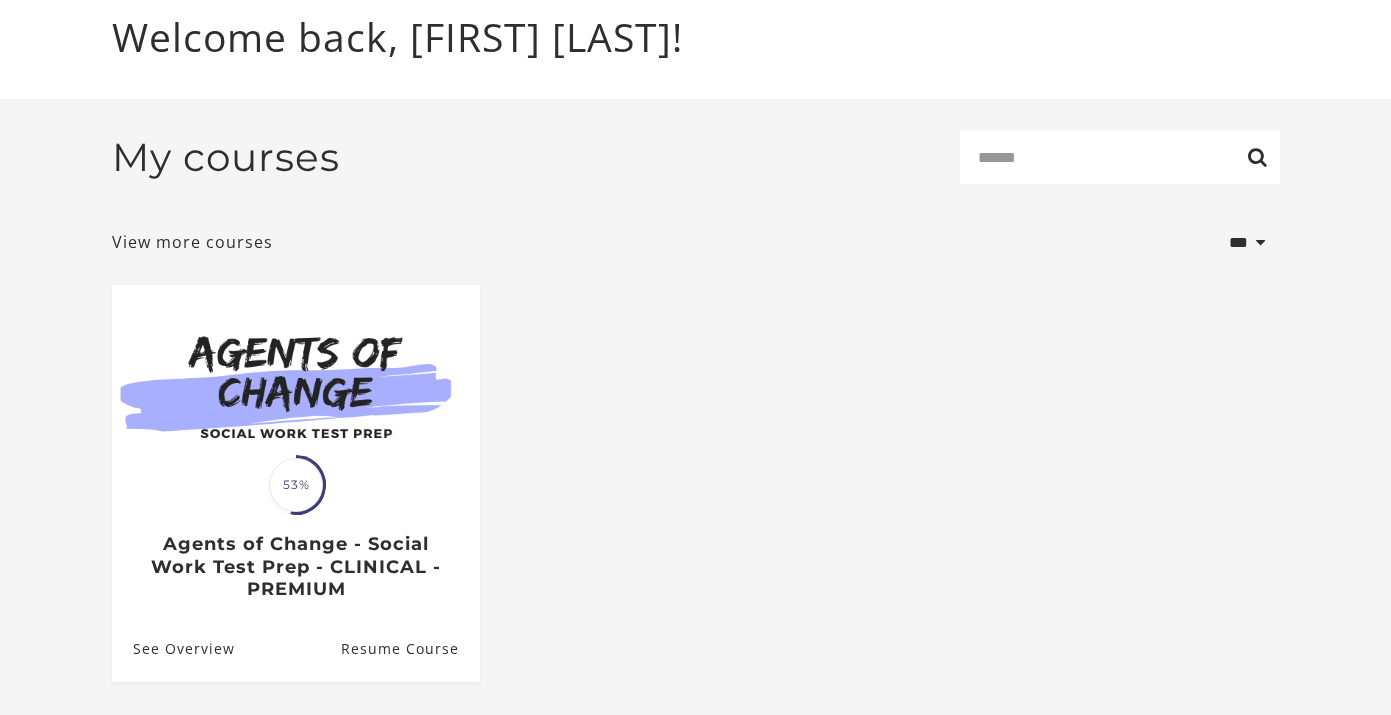 scroll, scrollTop: 0, scrollLeft: 0, axis: both 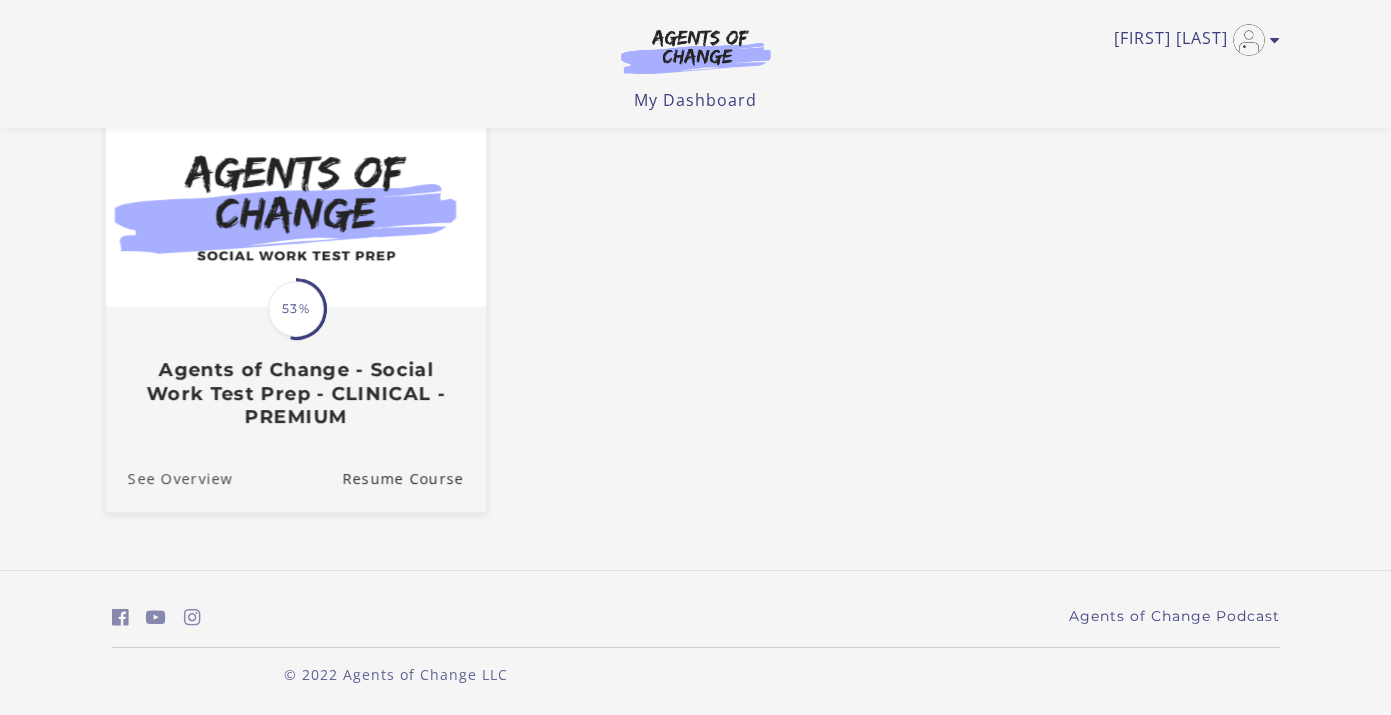 click on "See Overview" at bounding box center (168, 478) 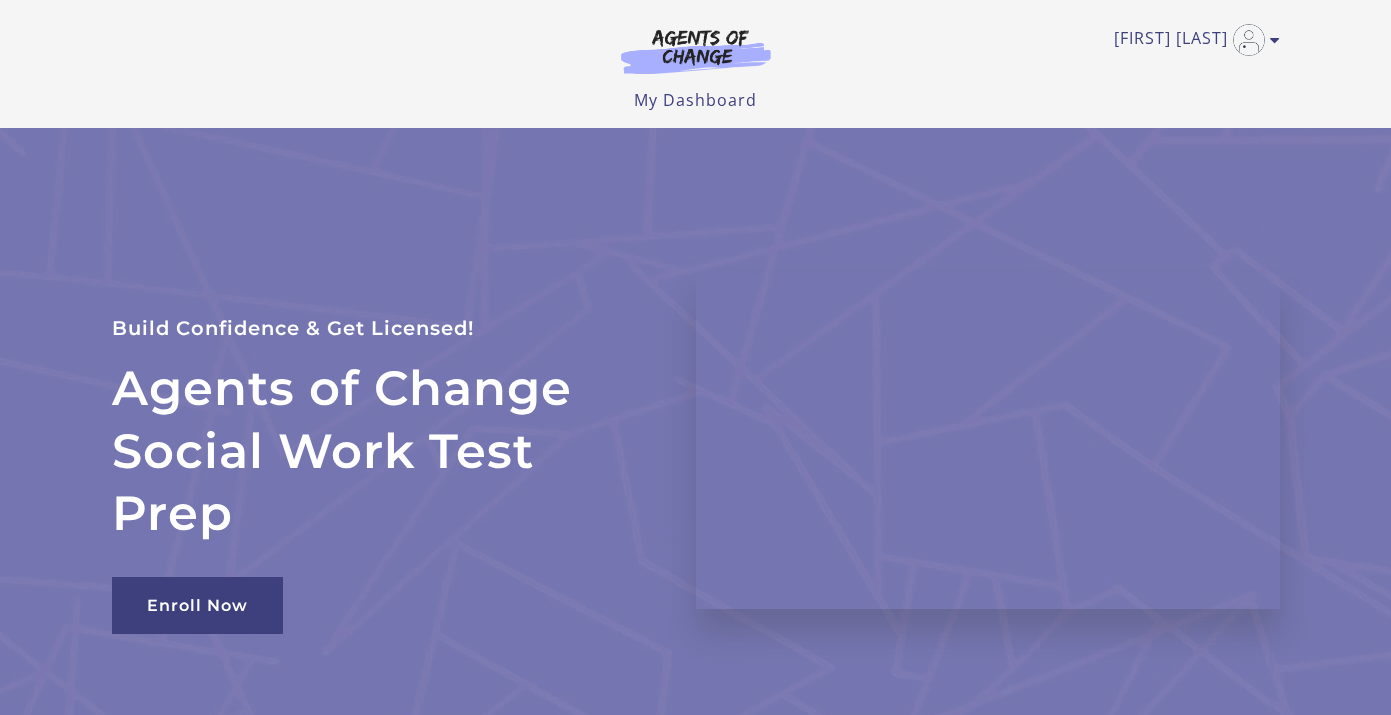 scroll, scrollTop: 0, scrollLeft: 0, axis: both 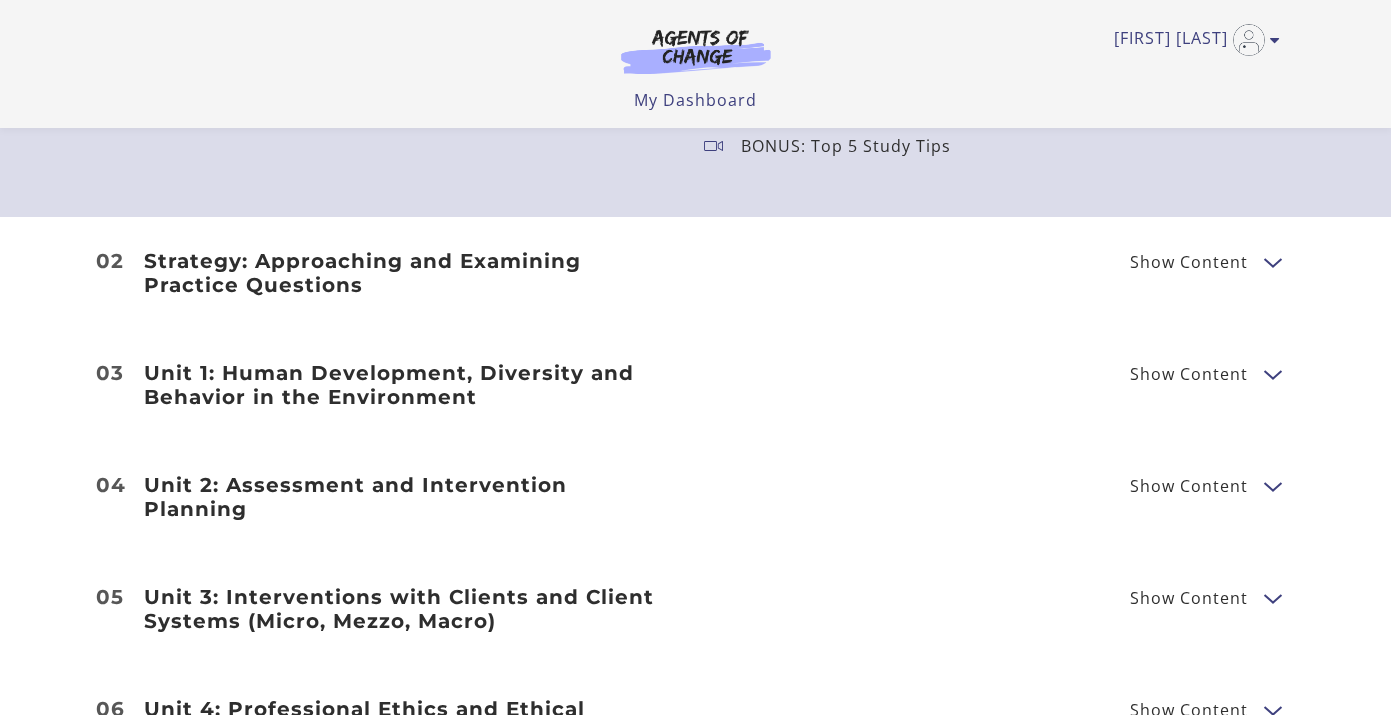 click on "Show Content" at bounding box center (1189, 262) 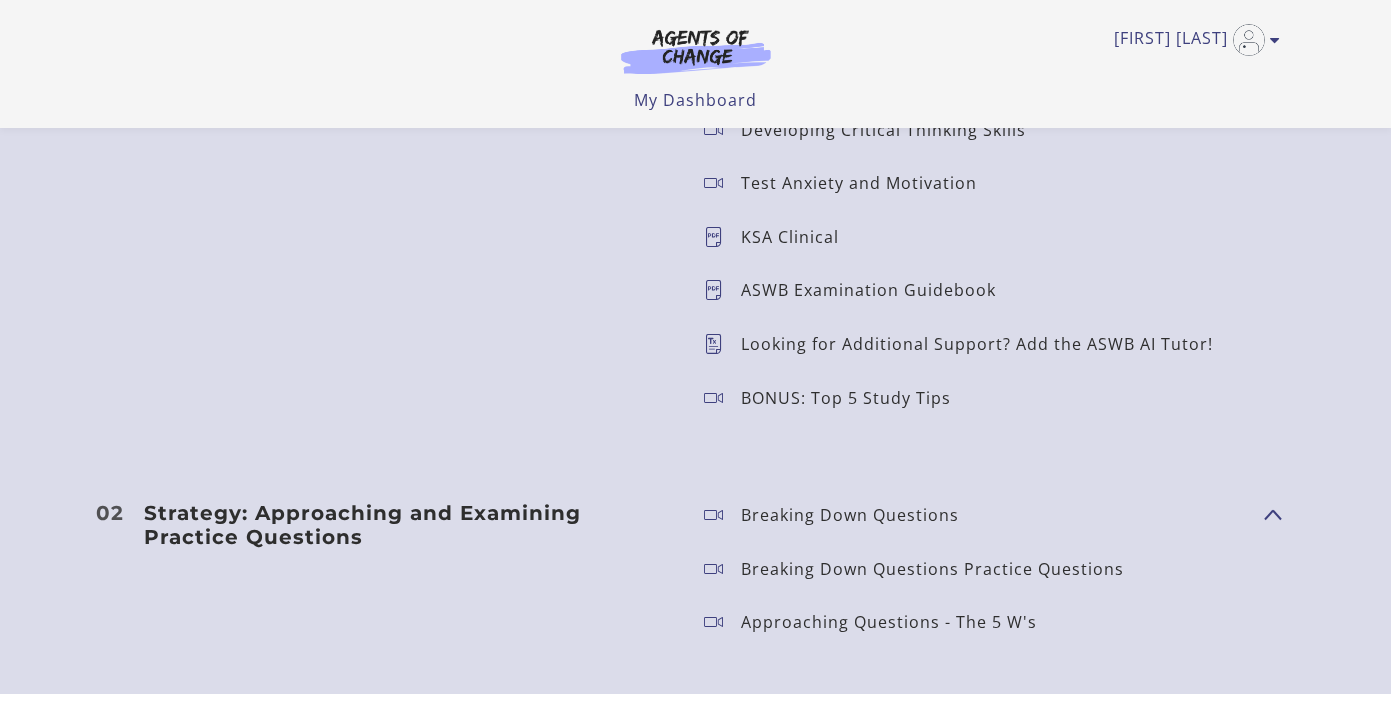 scroll, scrollTop: 2178, scrollLeft: 0, axis: vertical 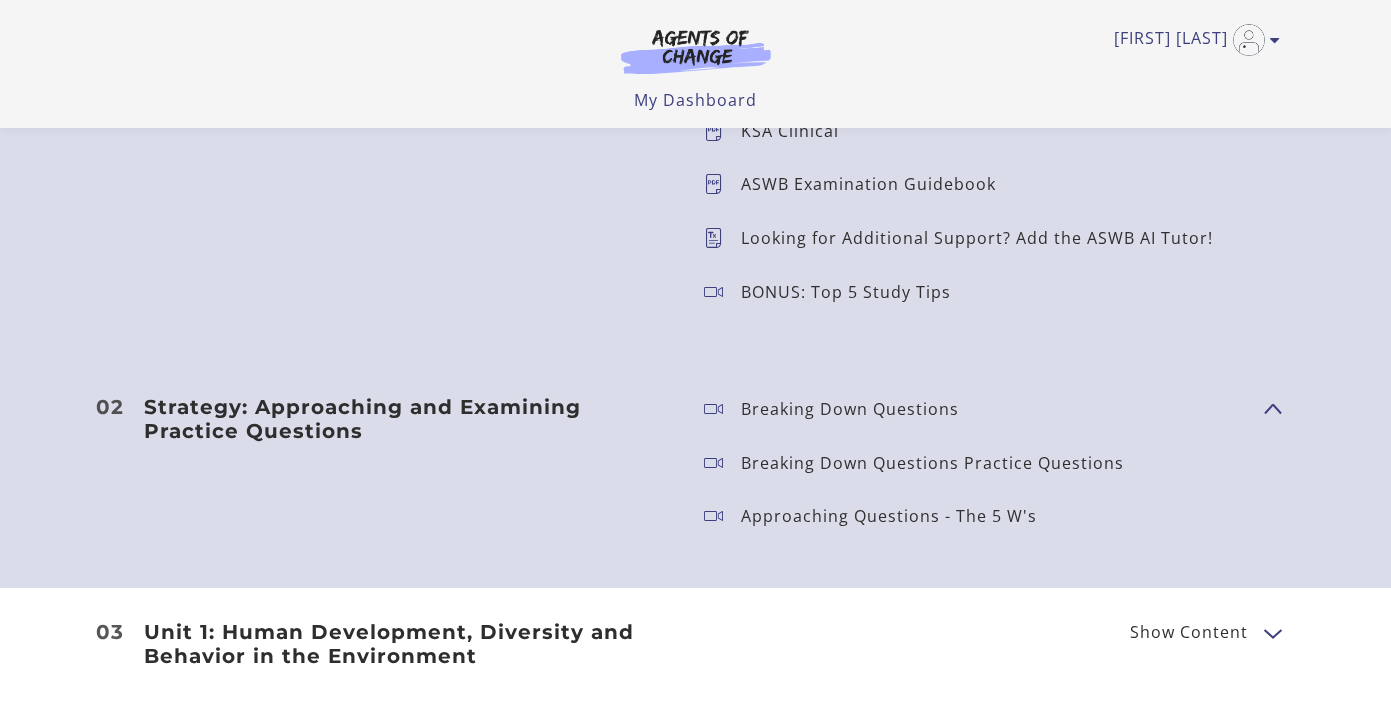 click on "Breaking Down Questions" at bounding box center [858, 409] 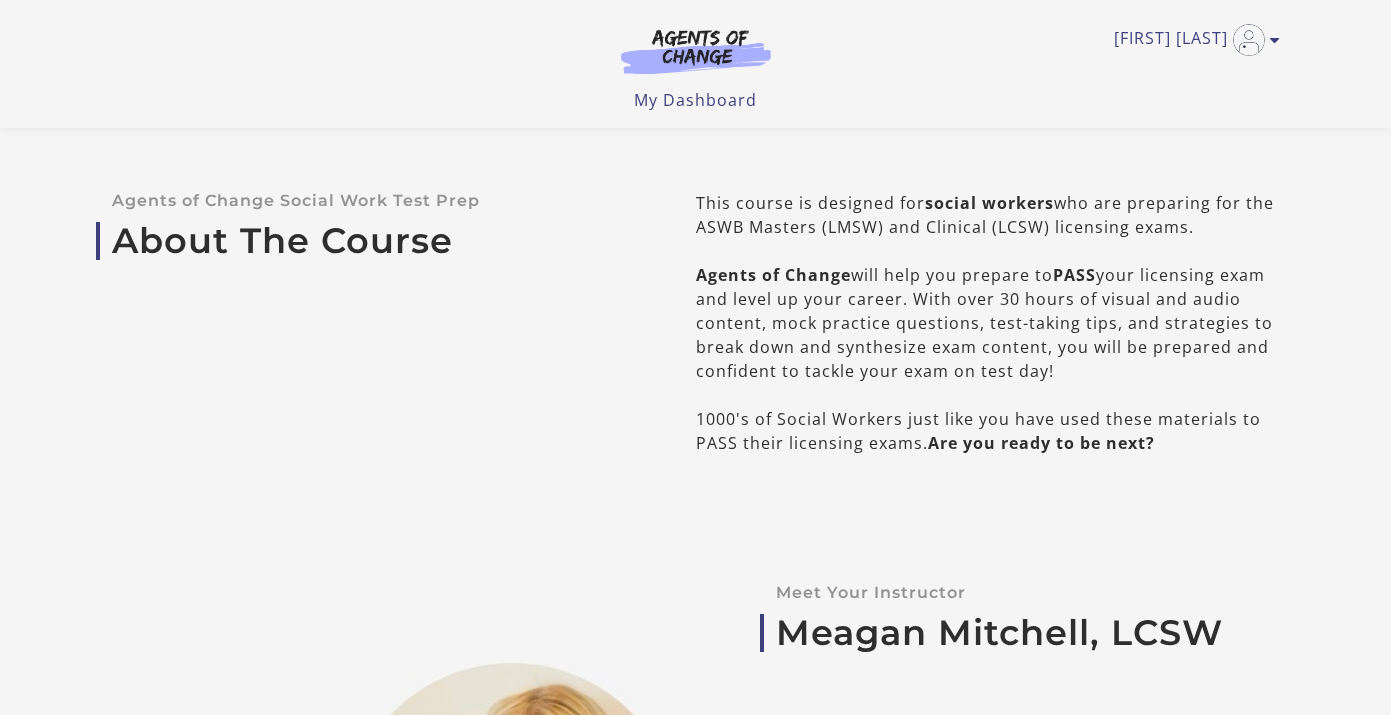 scroll, scrollTop: 0, scrollLeft: 0, axis: both 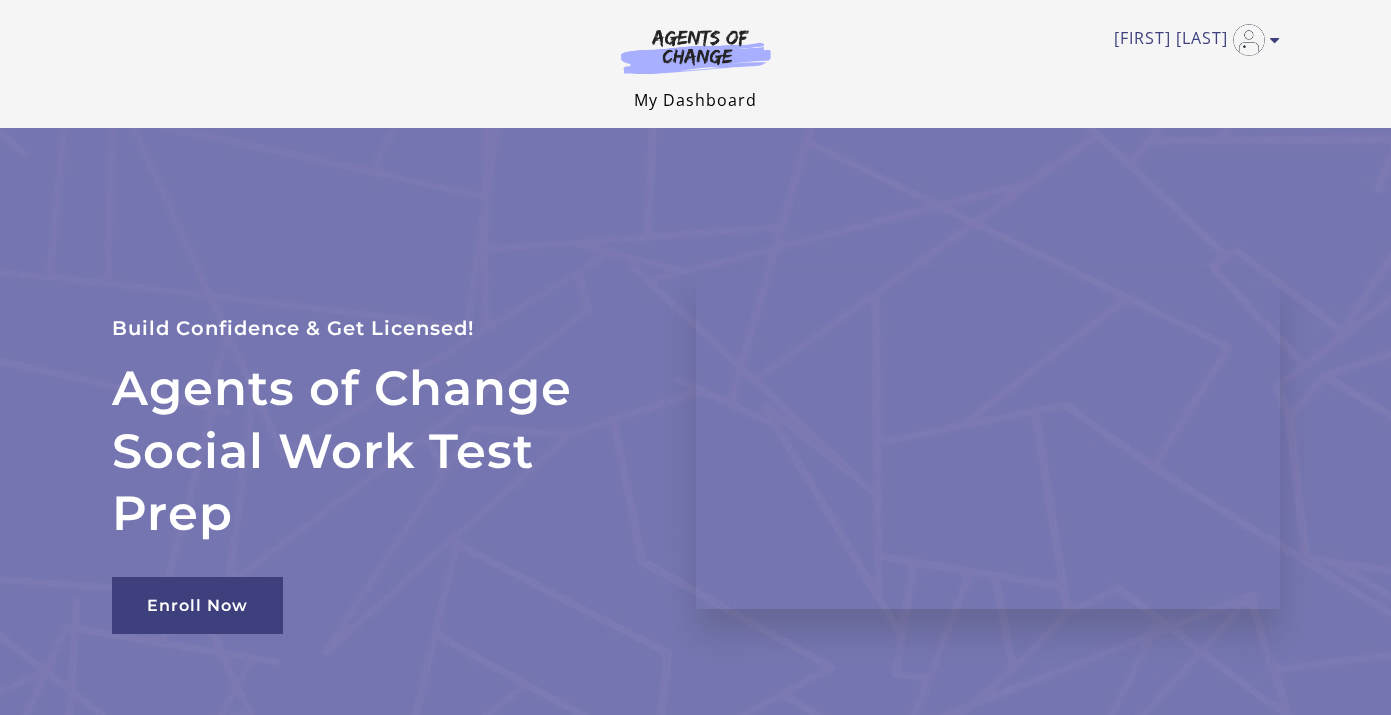 click on "My Dashboard" at bounding box center (695, 100) 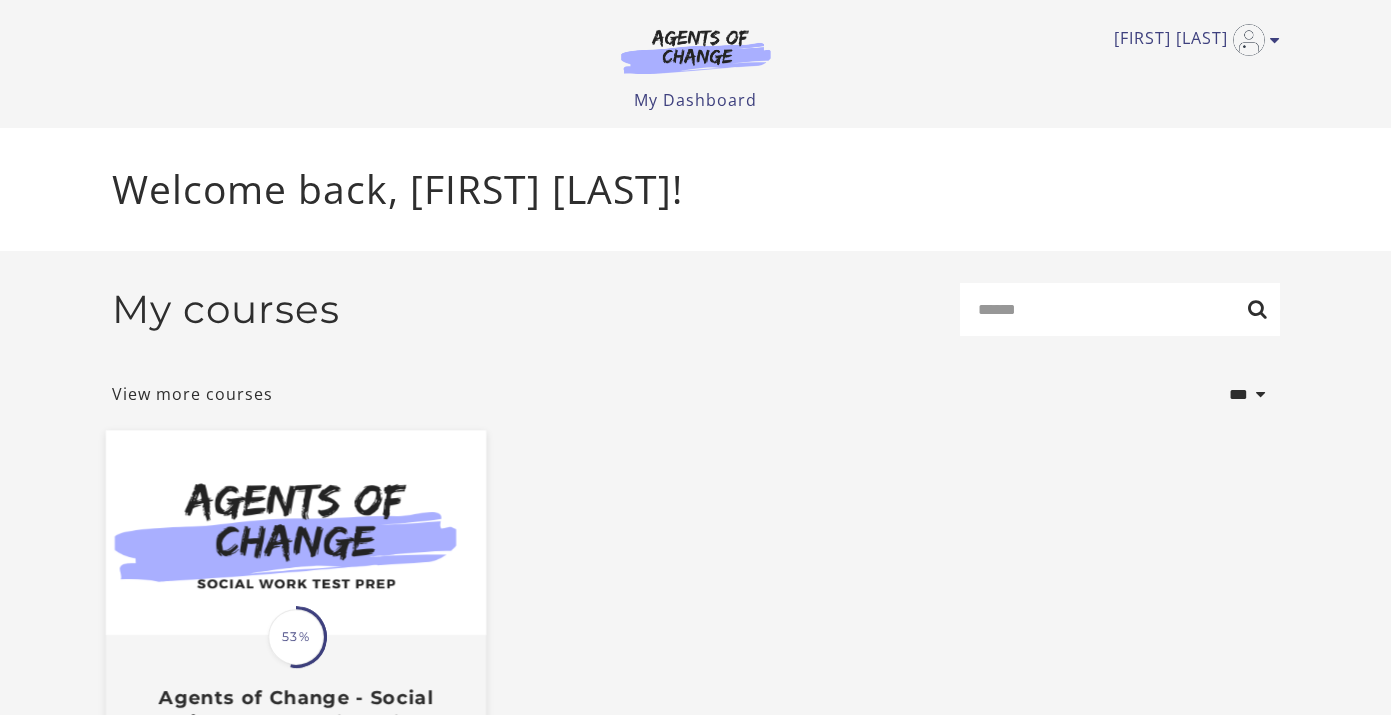 scroll, scrollTop: 0, scrollLeft: 0, axis: both 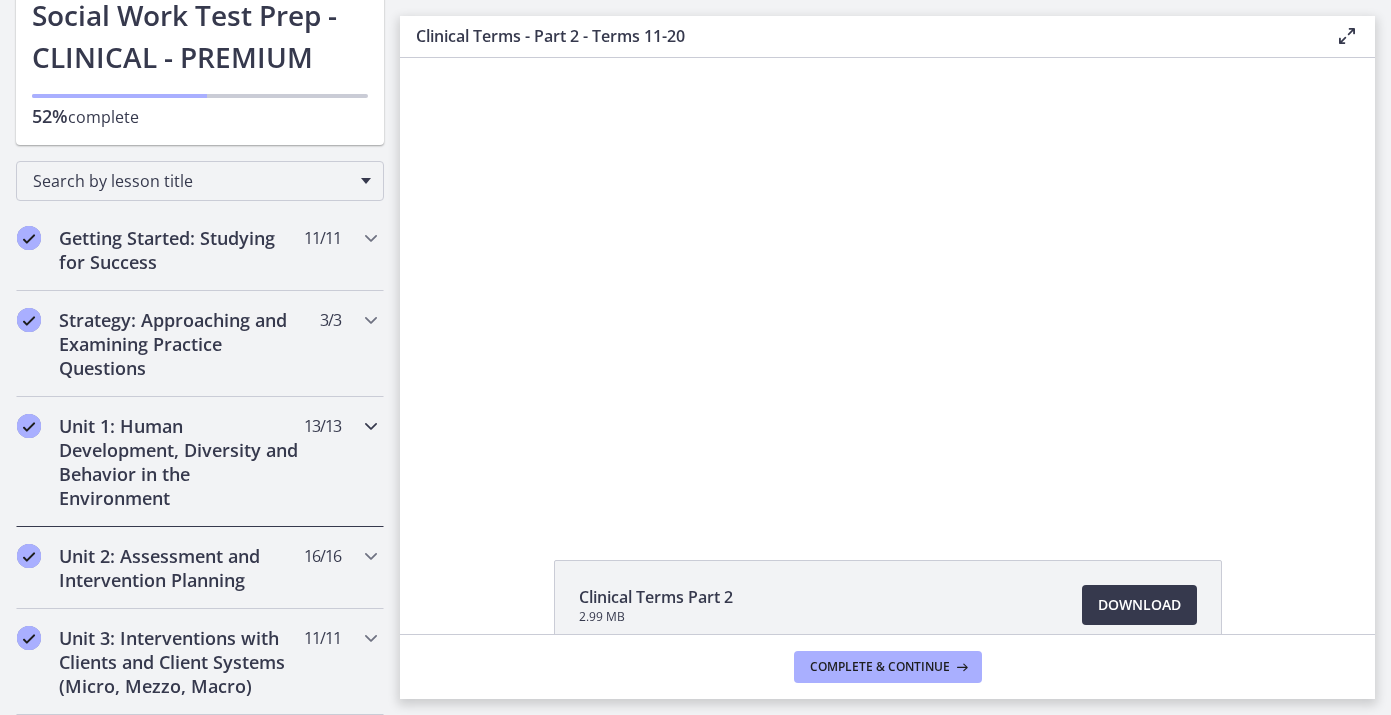 click at bounding box center [371, 426] 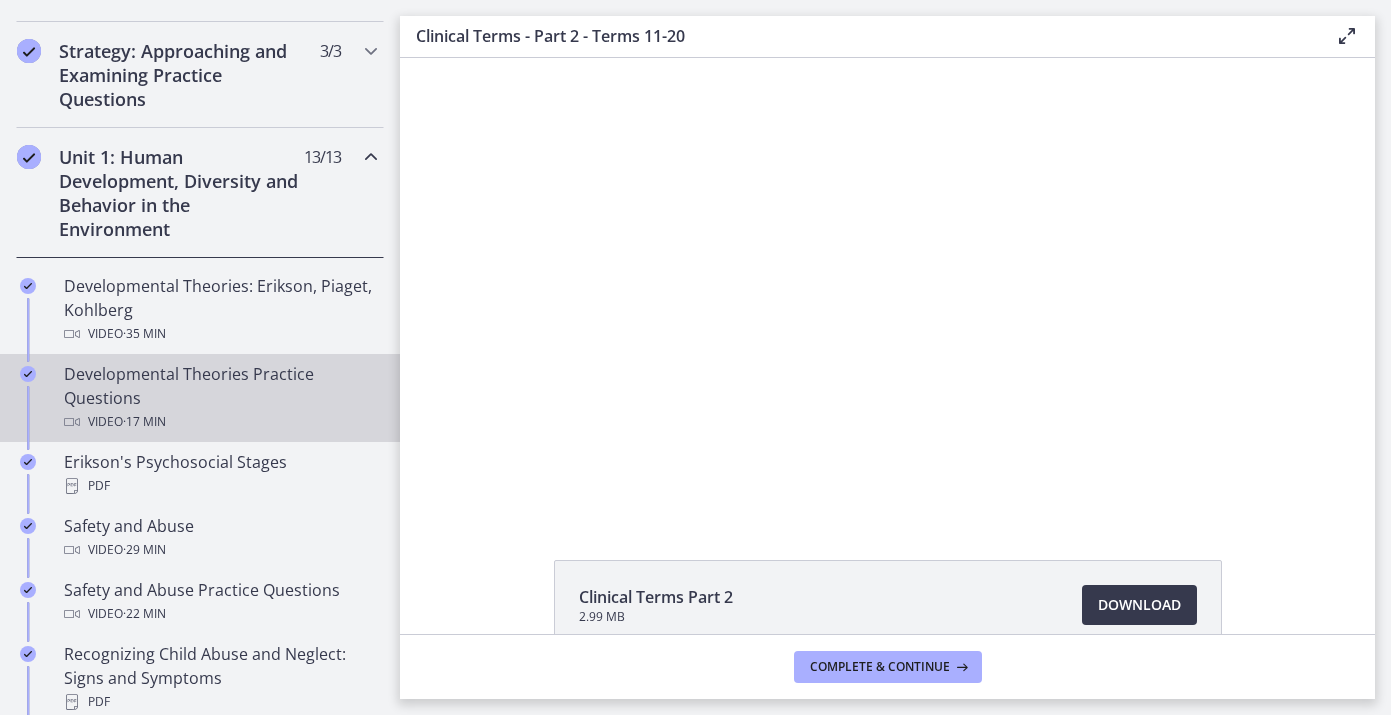 scroll, scrollTop: 445, scrollLeft: 0, axis: vertical 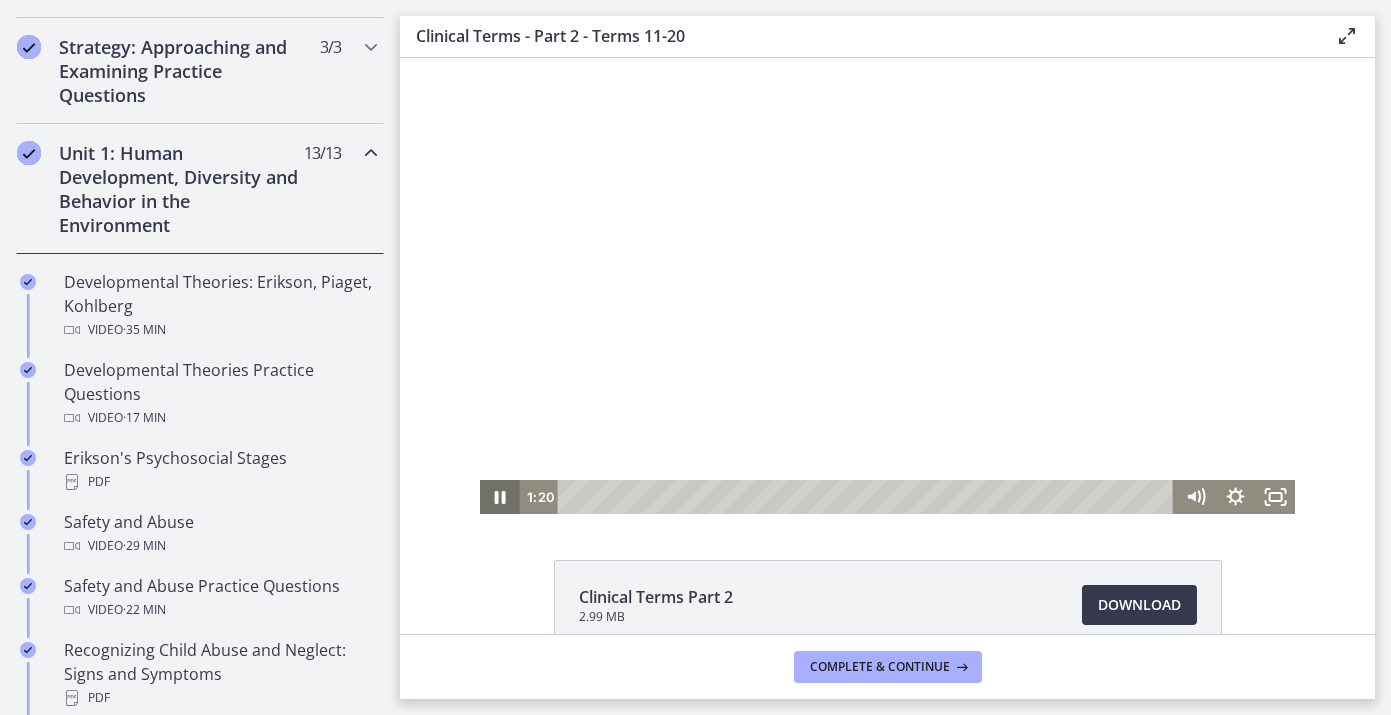 click 